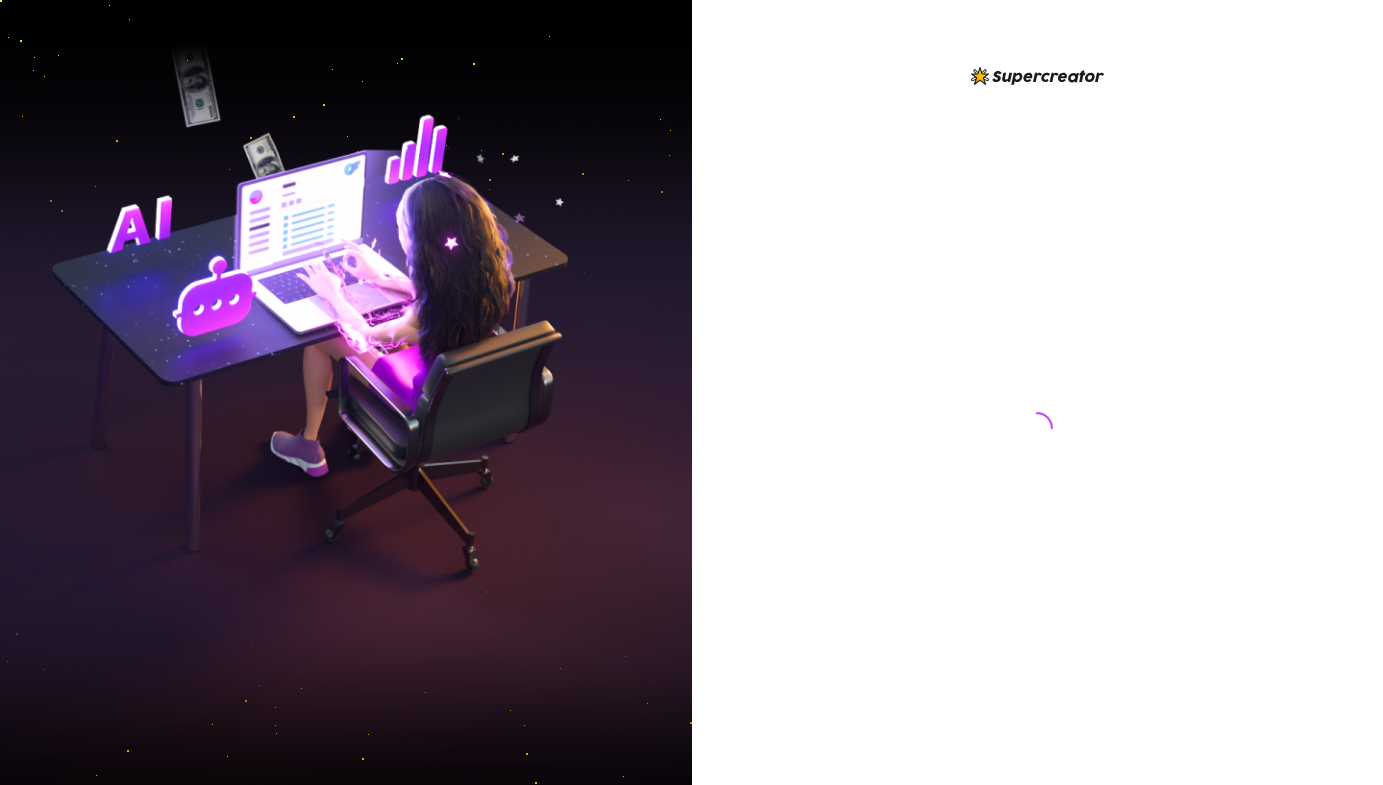 scroll, scrollTop: 0, scrollLeft: 0, axis: both 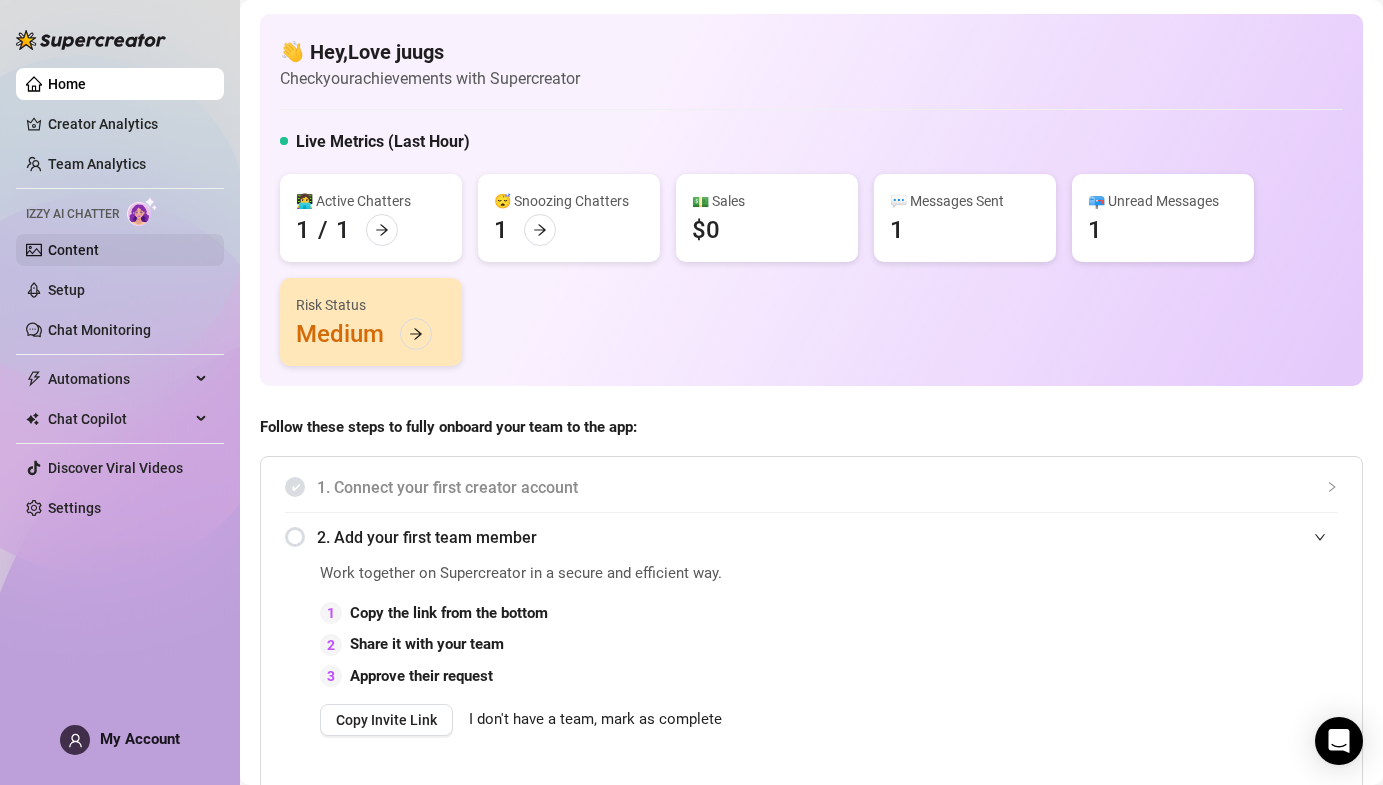 click on "Content" at bounding box center (73, 250) 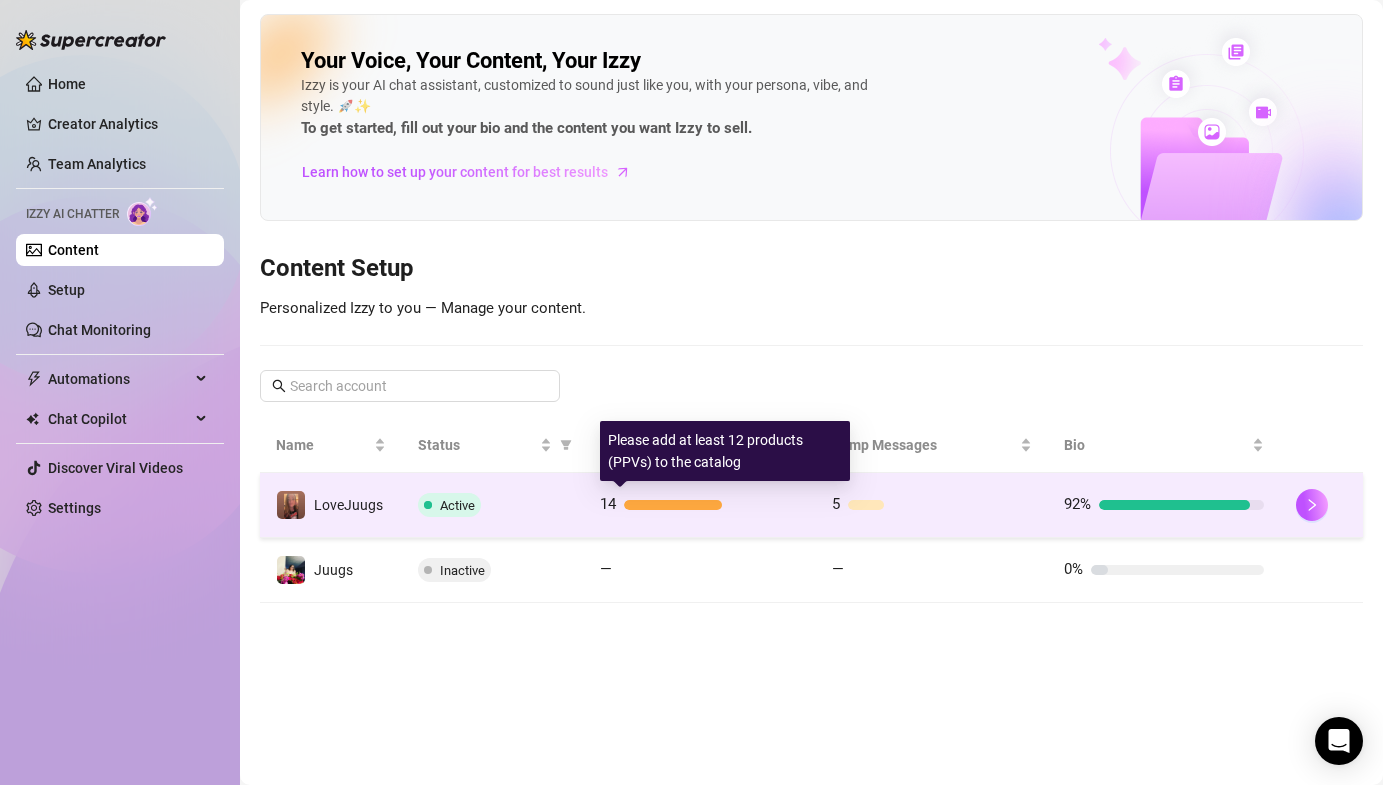 click at bounding box center [673, 505] 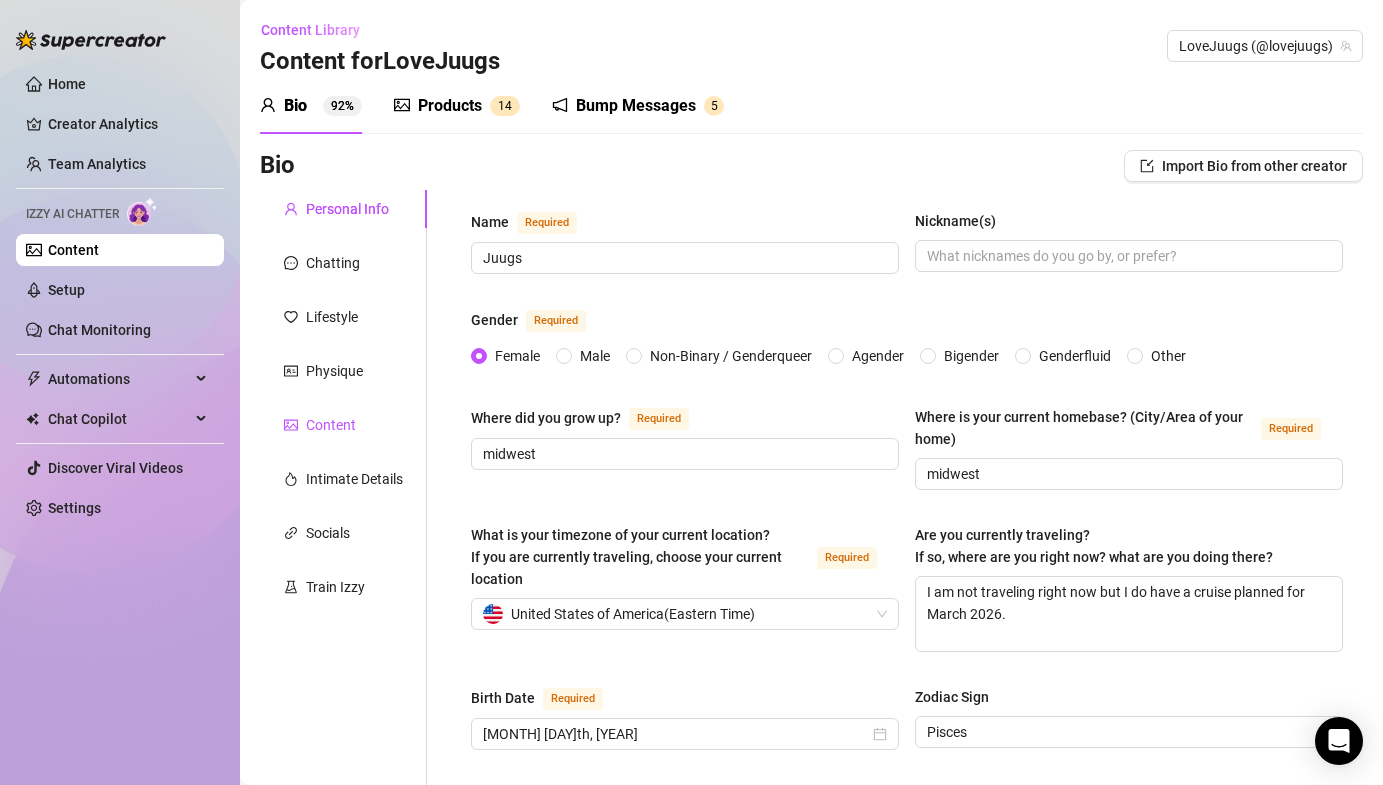click on "Content" at bounding box center [331, 425] 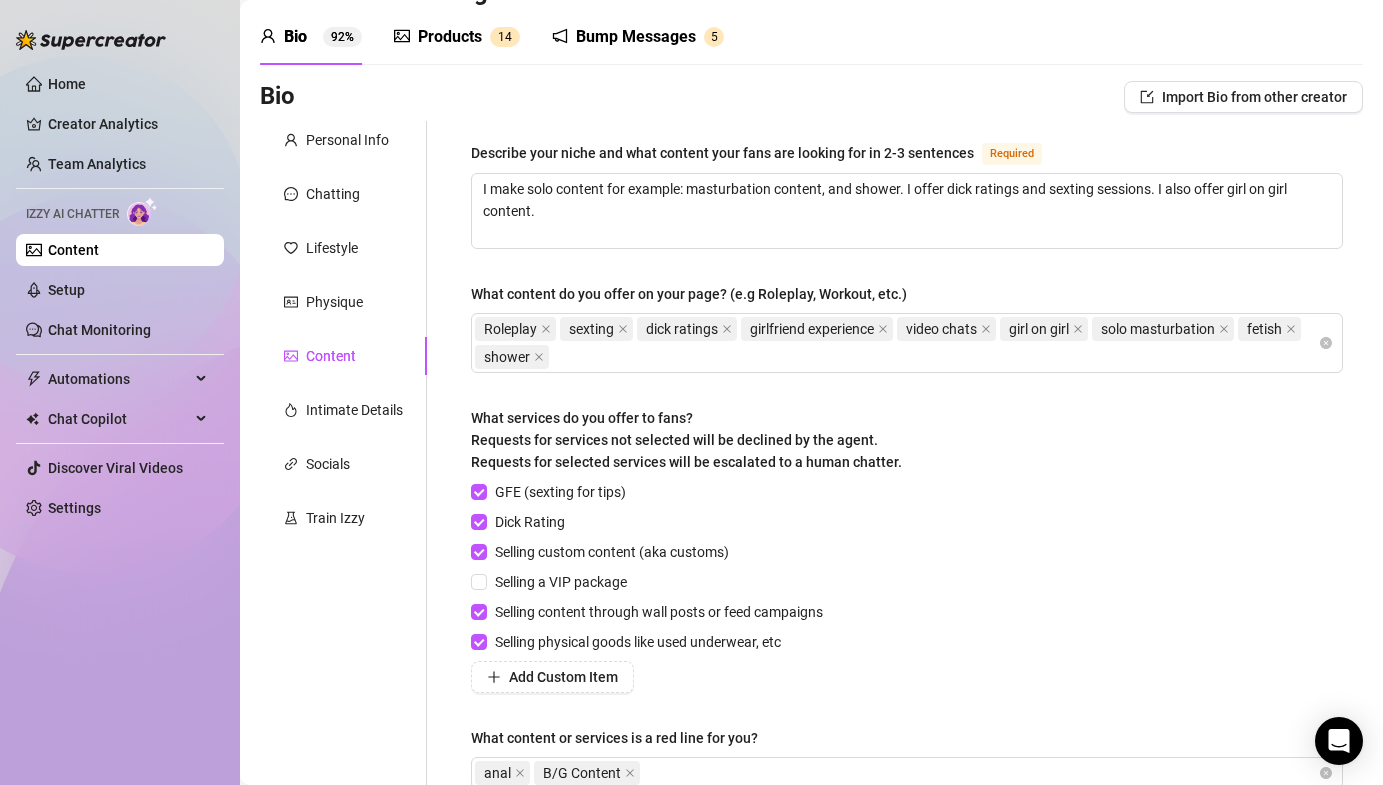 scroll, scrollTop: 64, scrollLeft: 0, axis: vertical 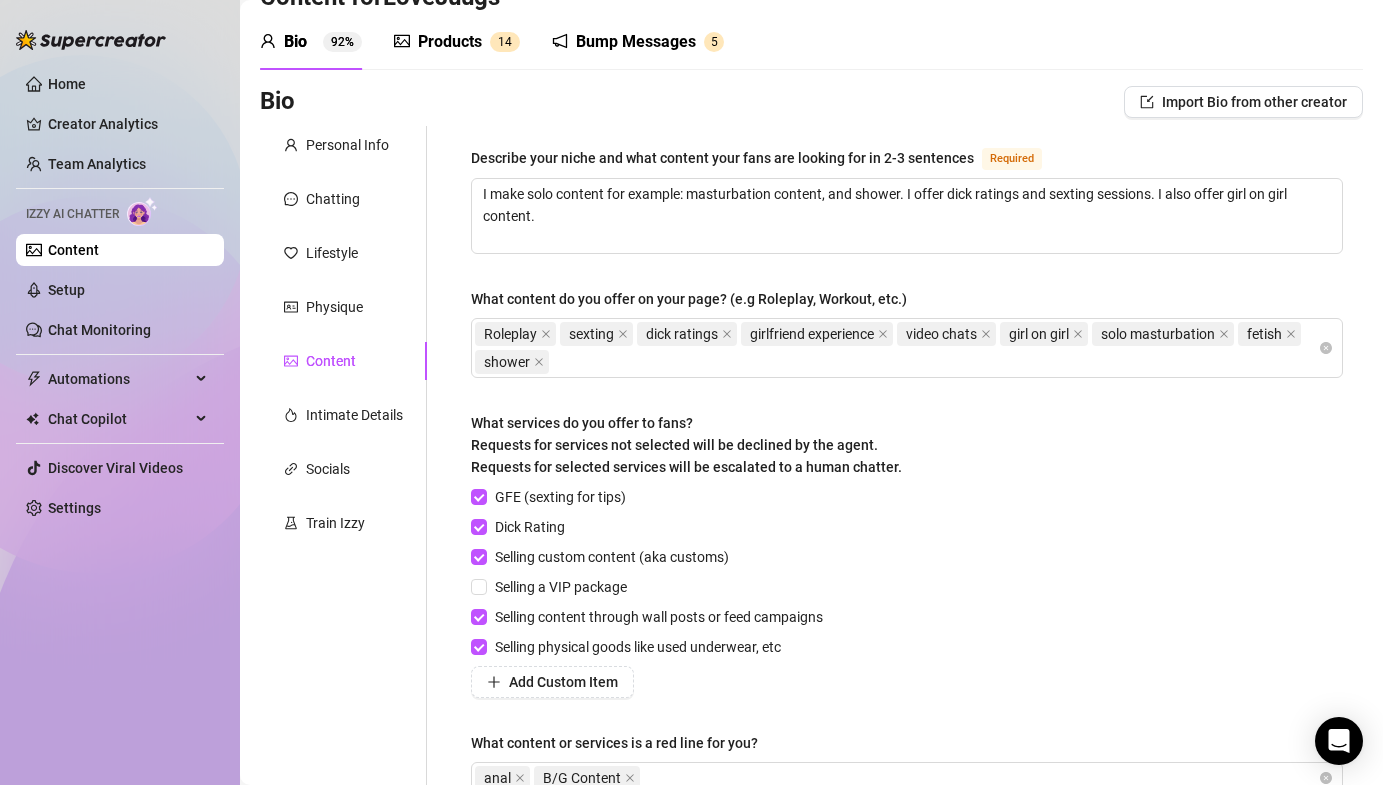 click on "Products 1 4" at bounding box center [457, 42] 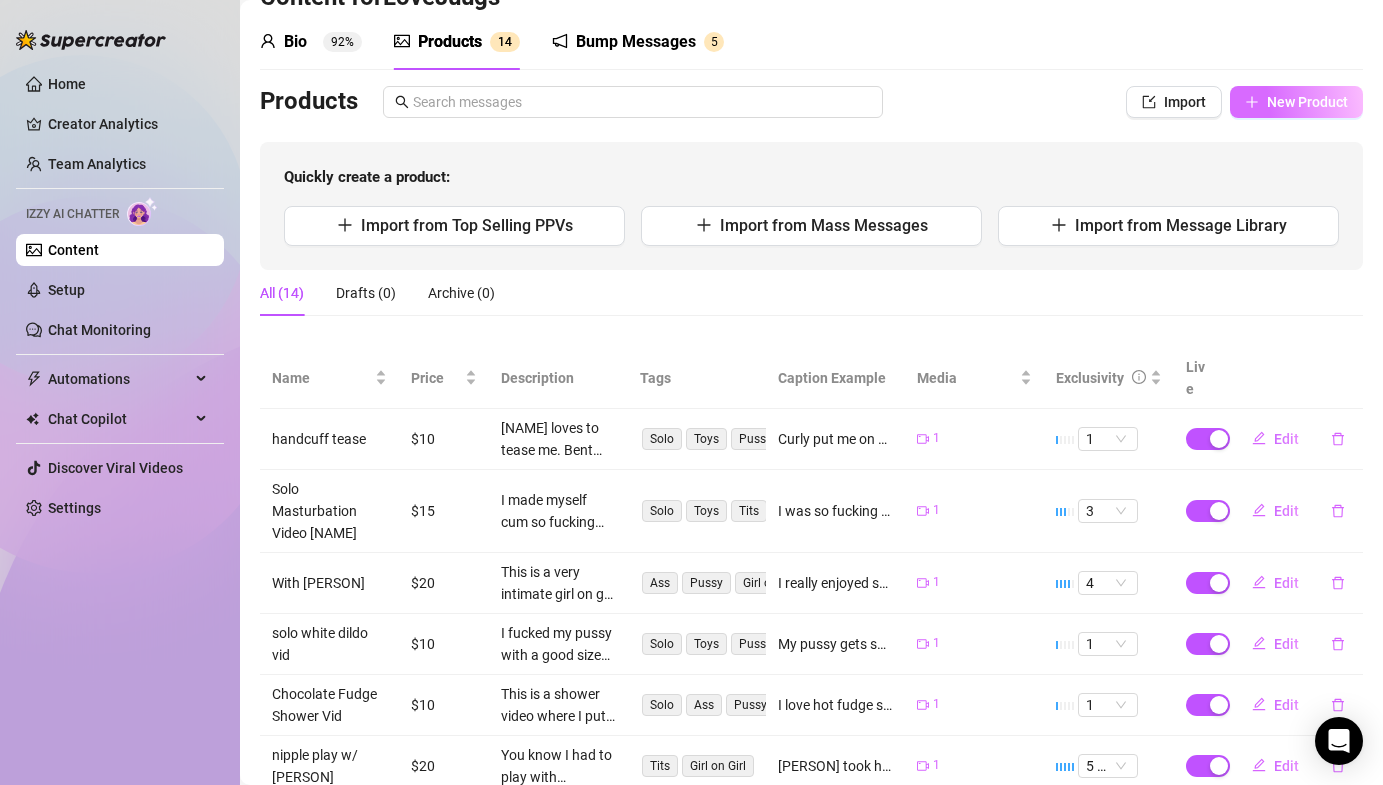 click on "New Product" at bounding box center [1296, 102] 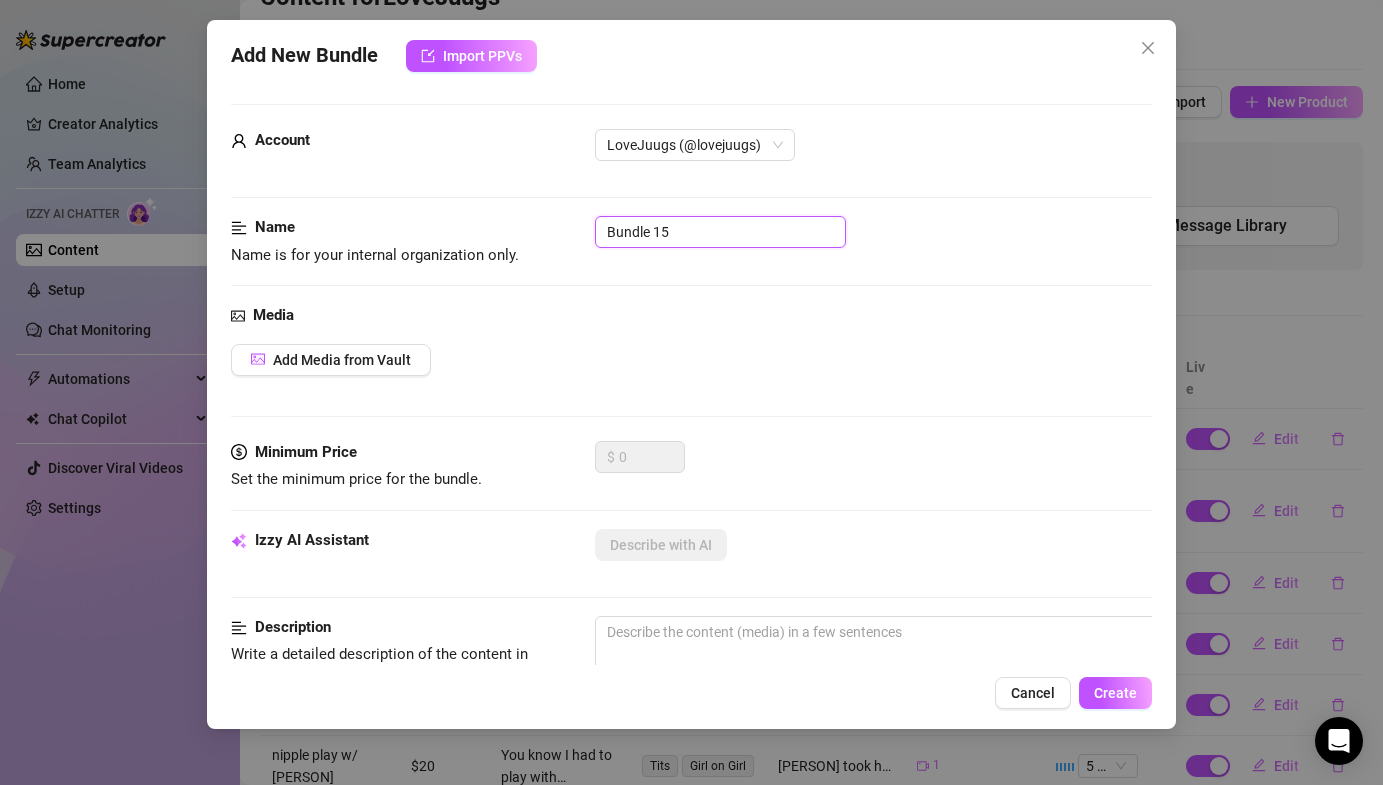 click on "Bundle 15" at bounding box center [720, 232] 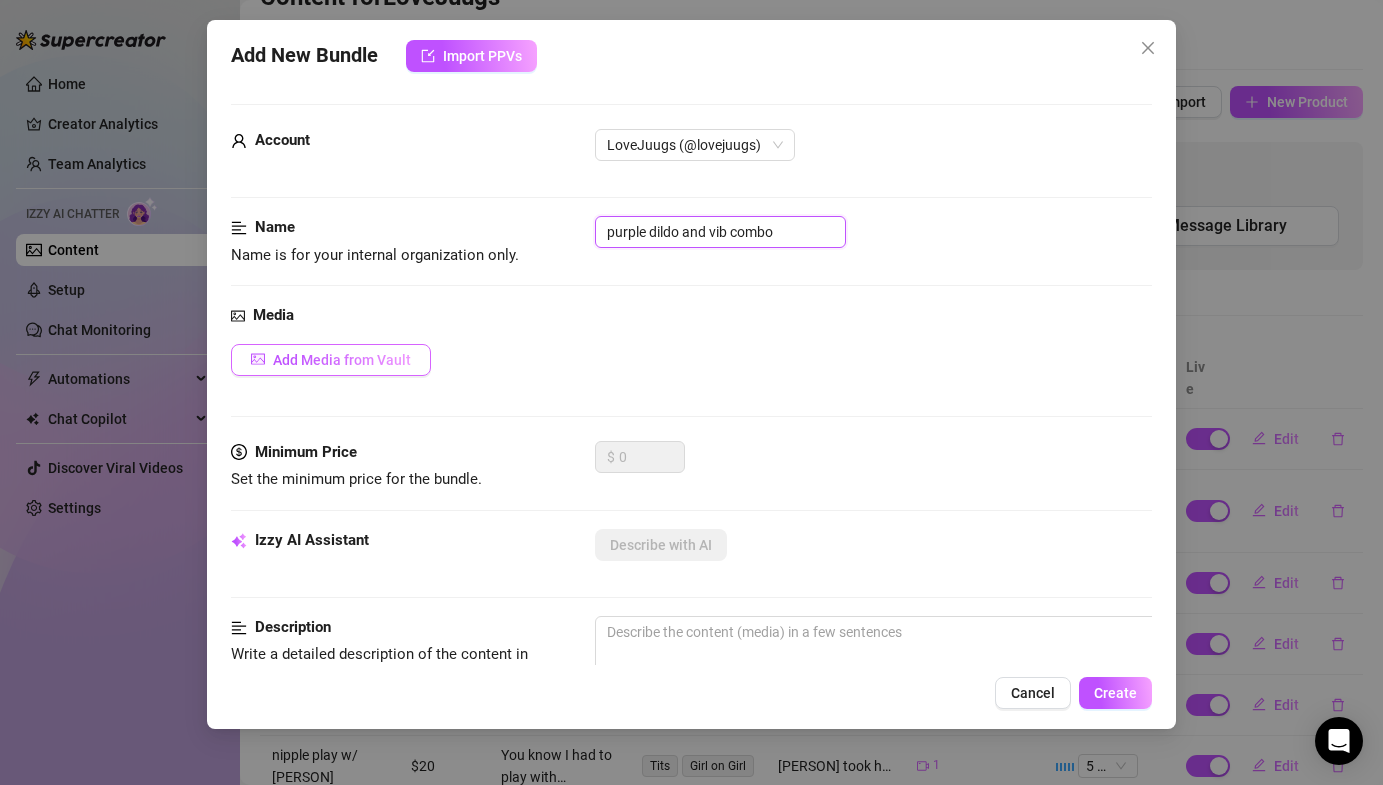 type on "purple dildo and vib combo" 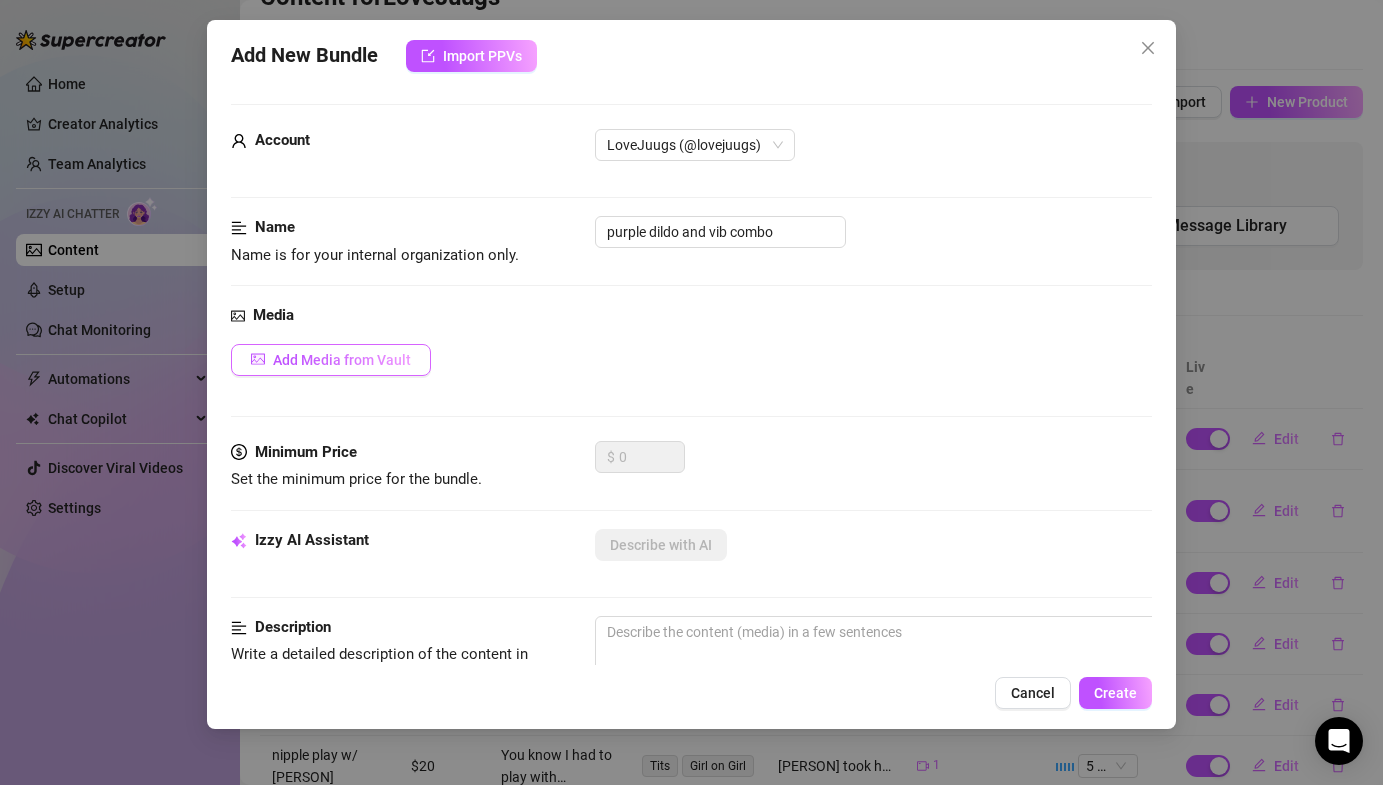 click on "Add Media from Vault" at bounding box center (342, 360) 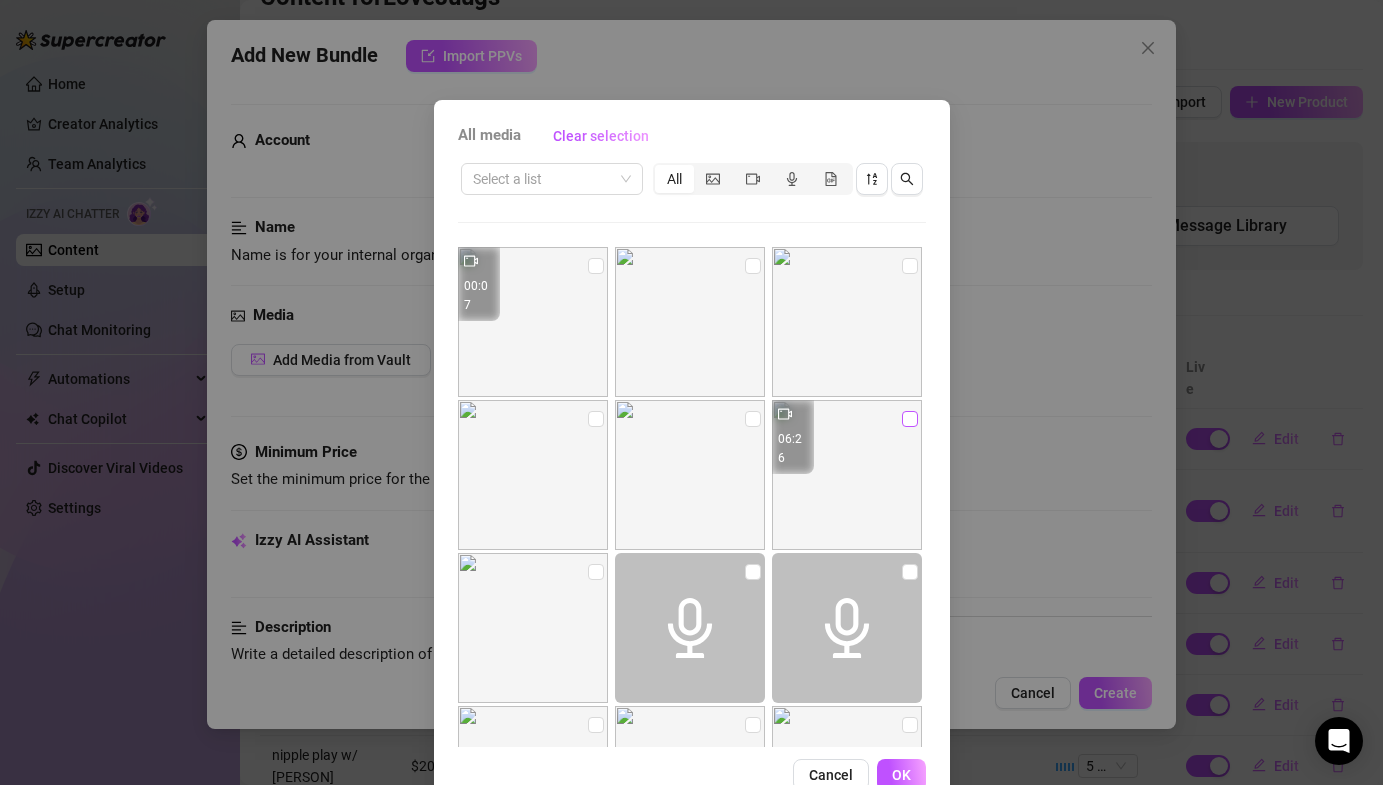 click at bounding box center (910, 419) 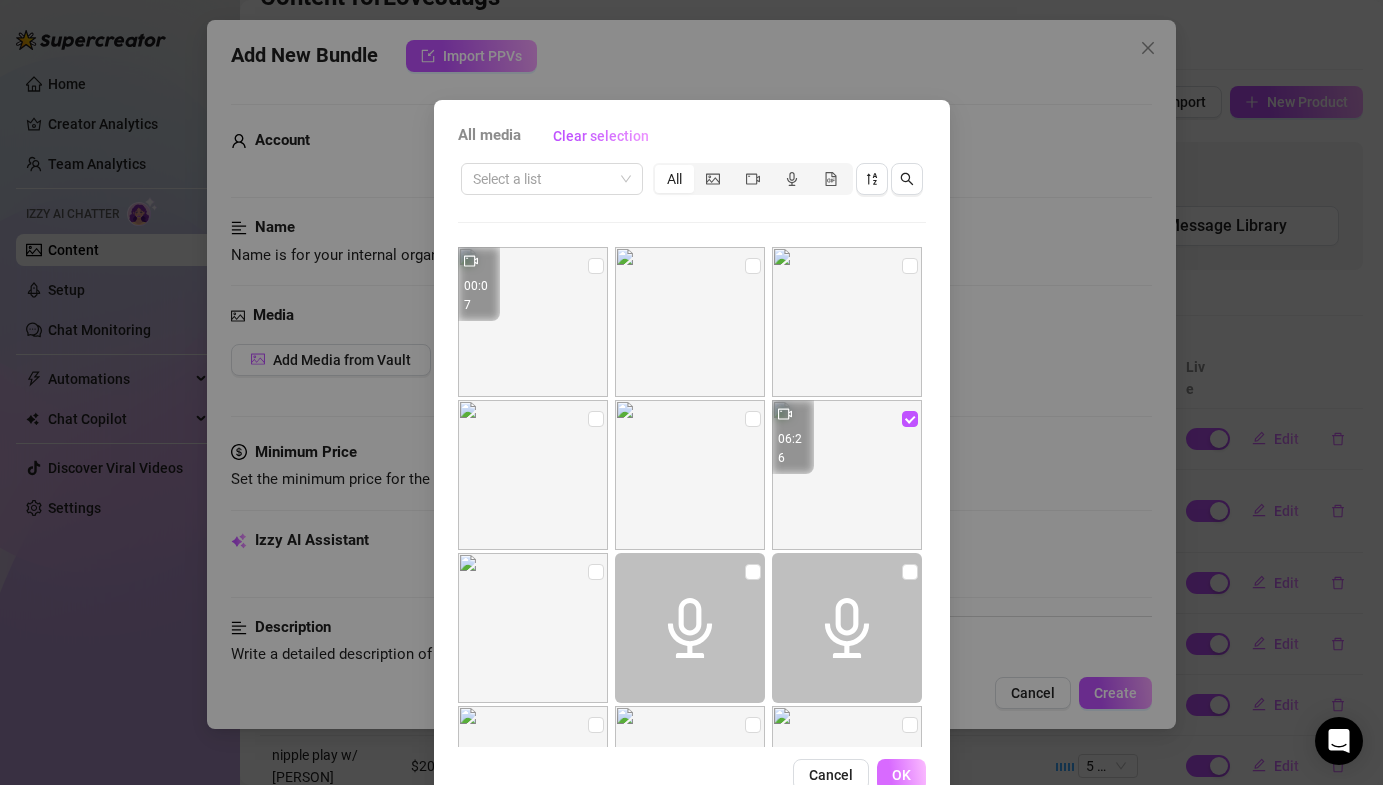 click on "OK" at bounding box center [901, 775] 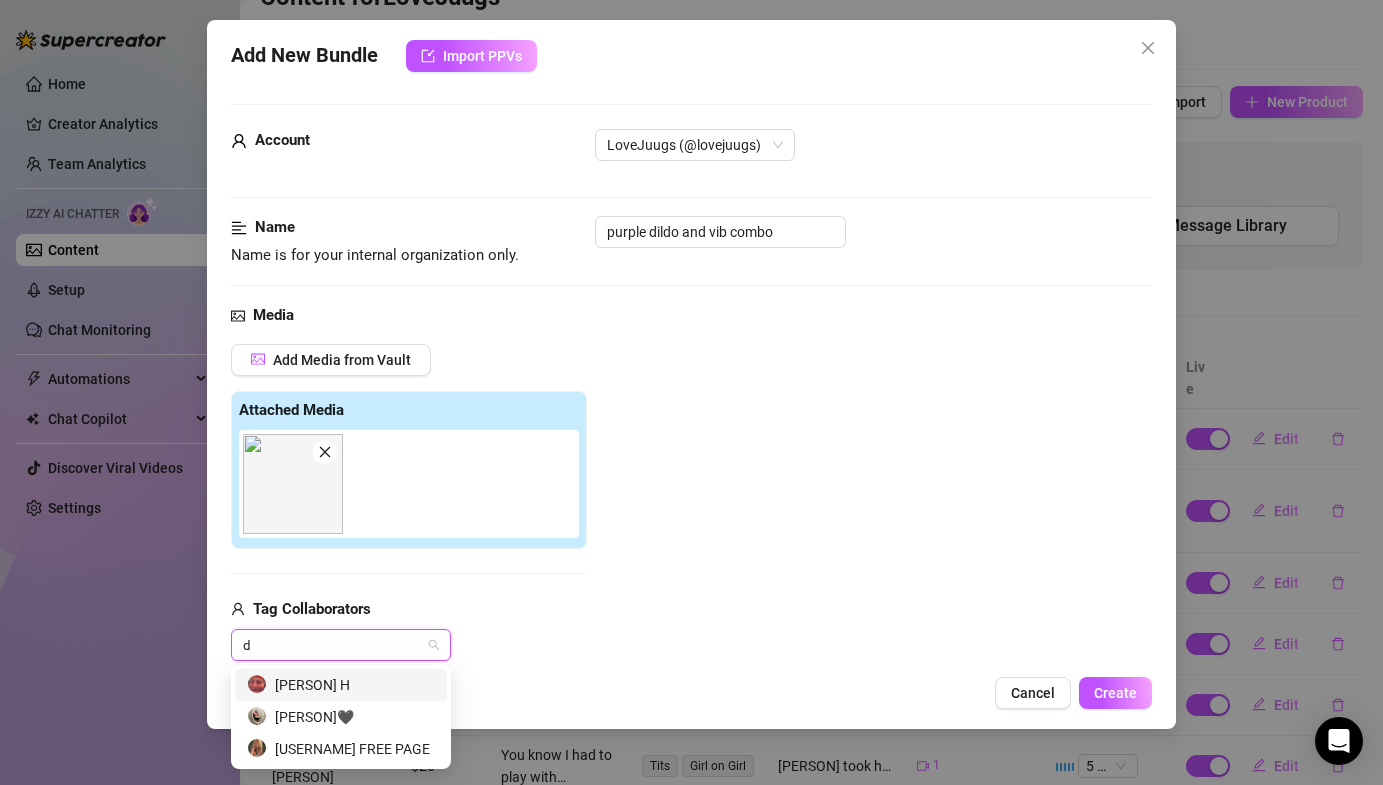 type on "da" 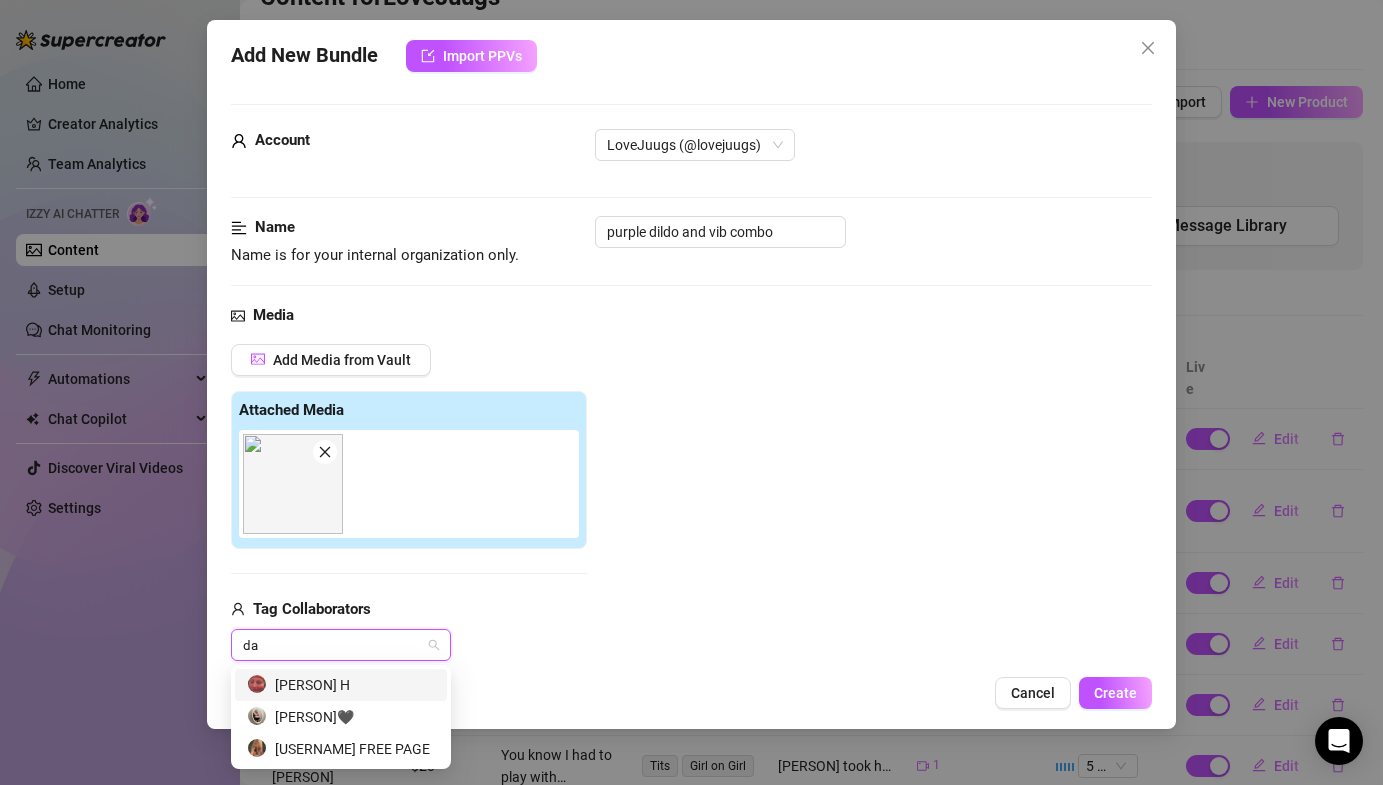 click on "[PERSON] H" at bounding box center [341, 685] 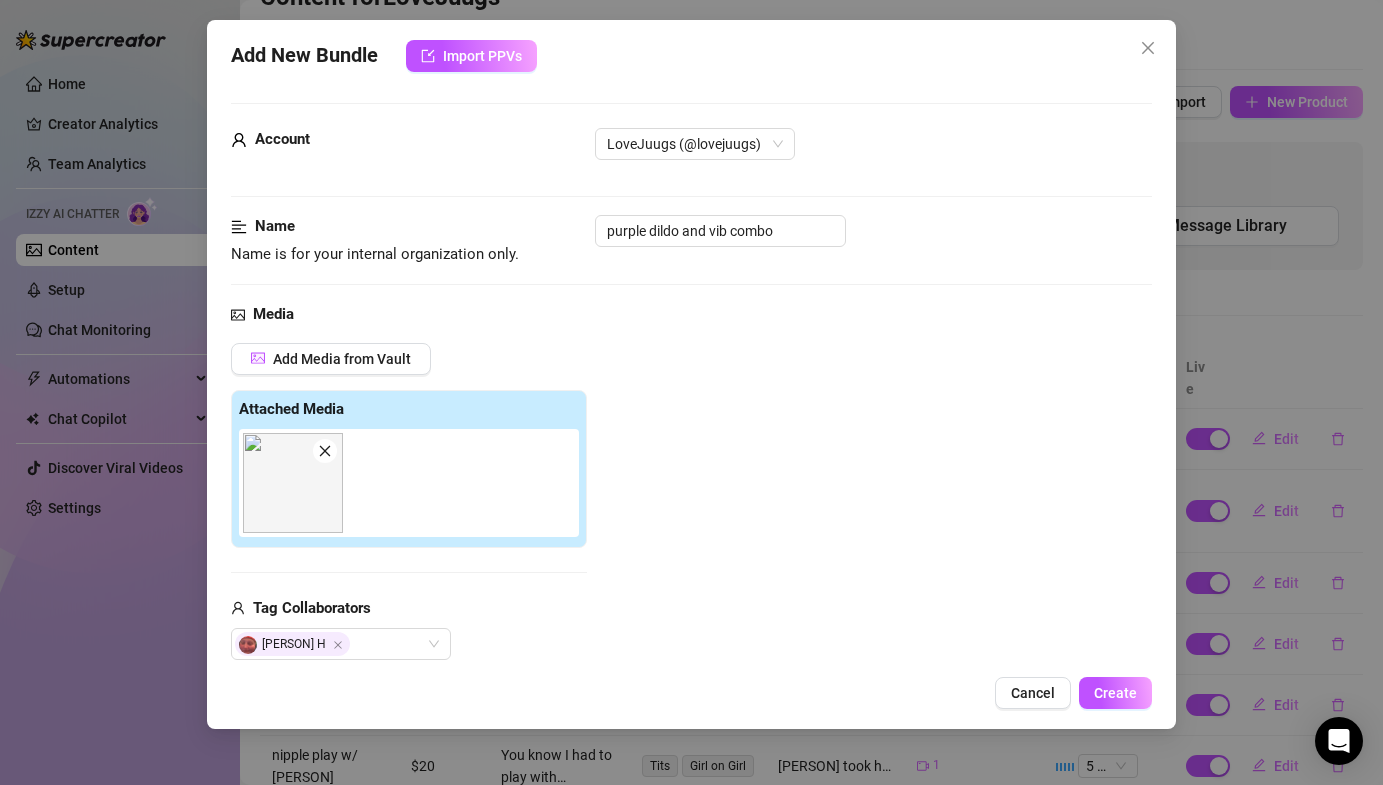 click on "Add Media from Vault Attached Media 06:26 Tag Collaborators [PERSON] H" at bounding box center [691, 502] 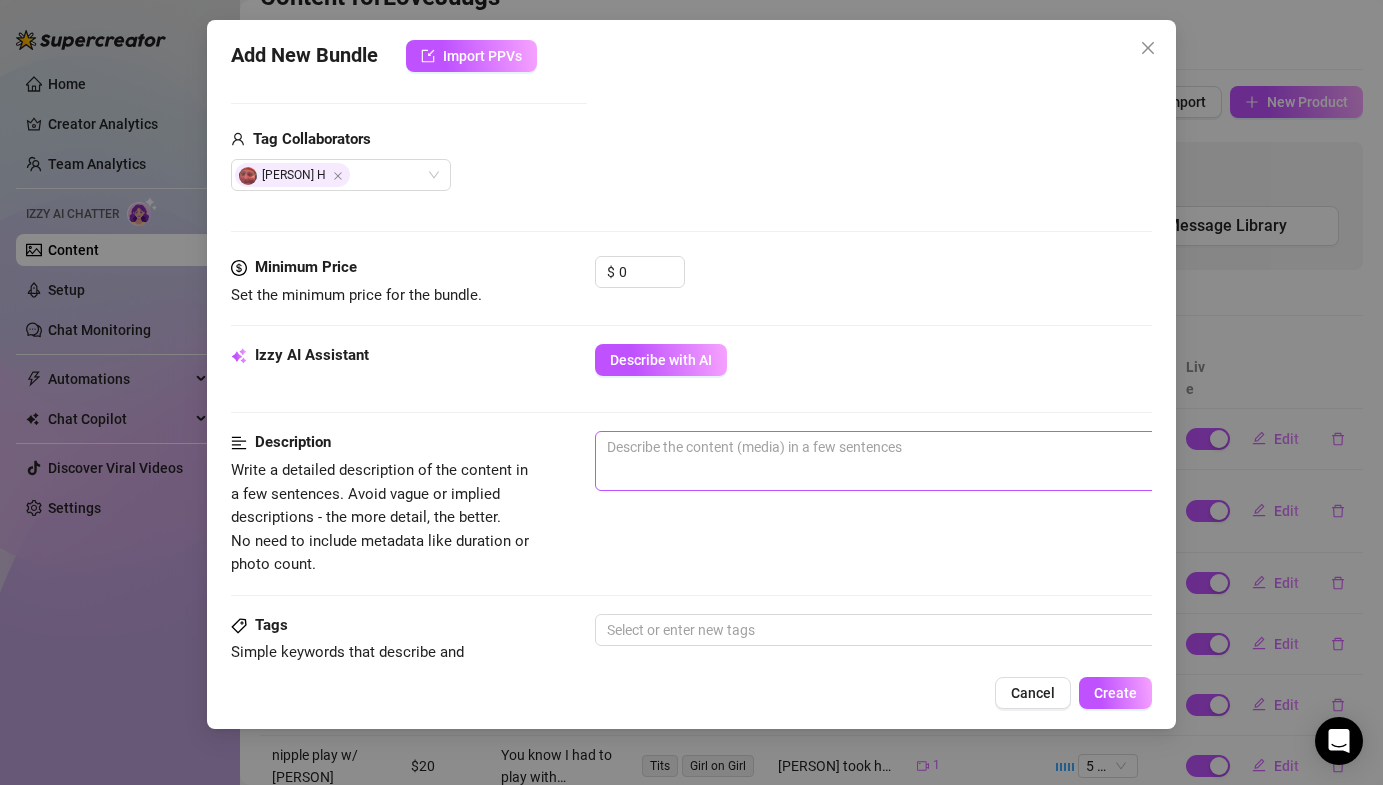 scroll, scrollTop: 473, scrollLeft: 0, axis: vertical 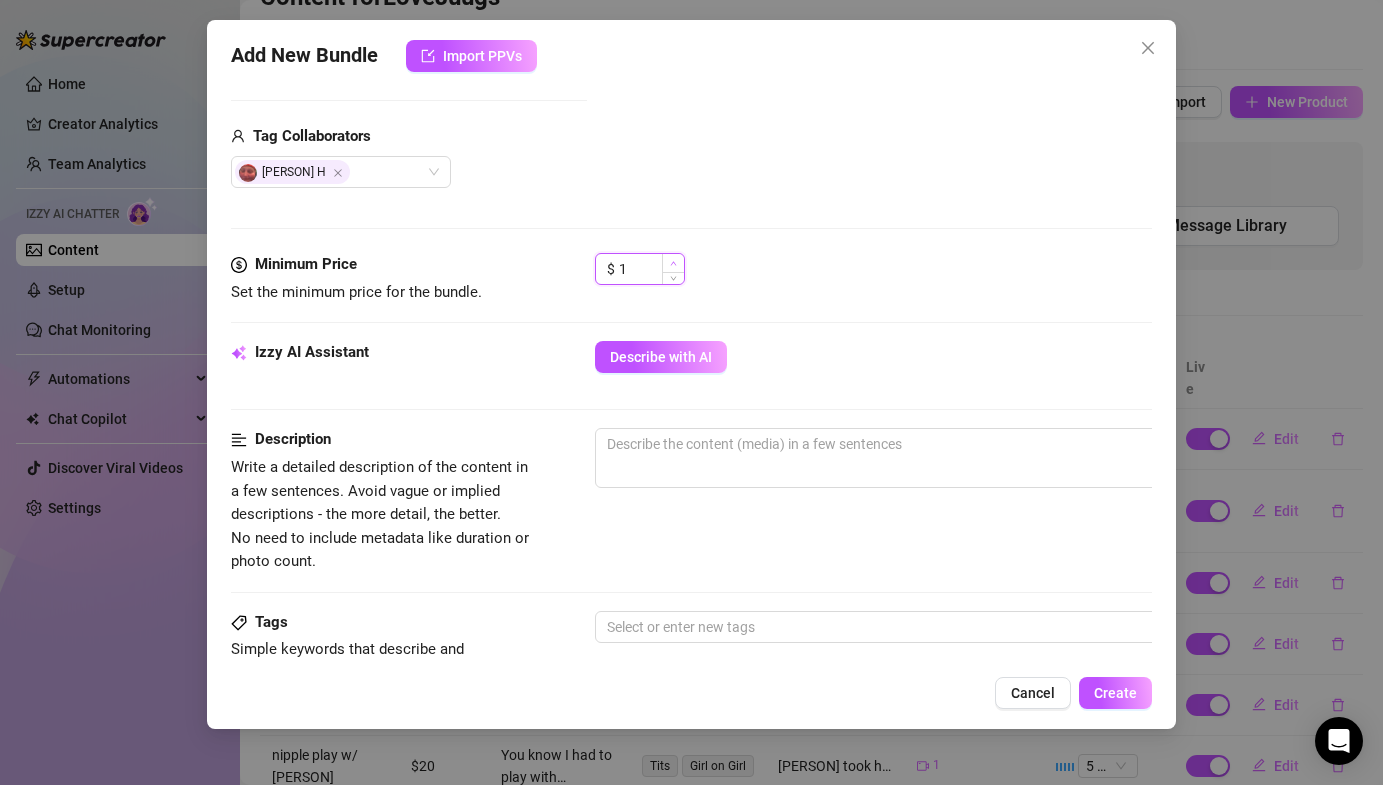 click at bounding box center [673, 263] 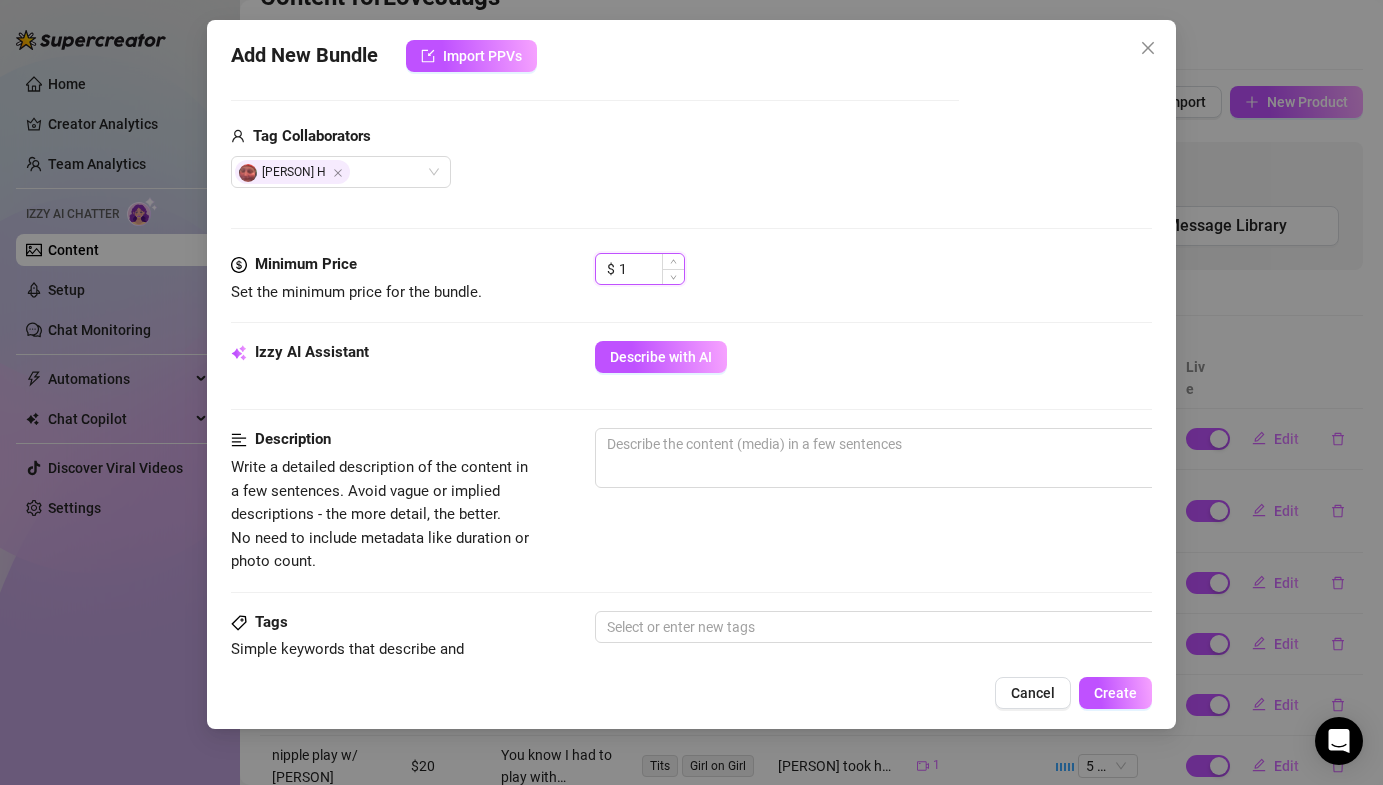 click on "1" at bounding box center (651, 269) 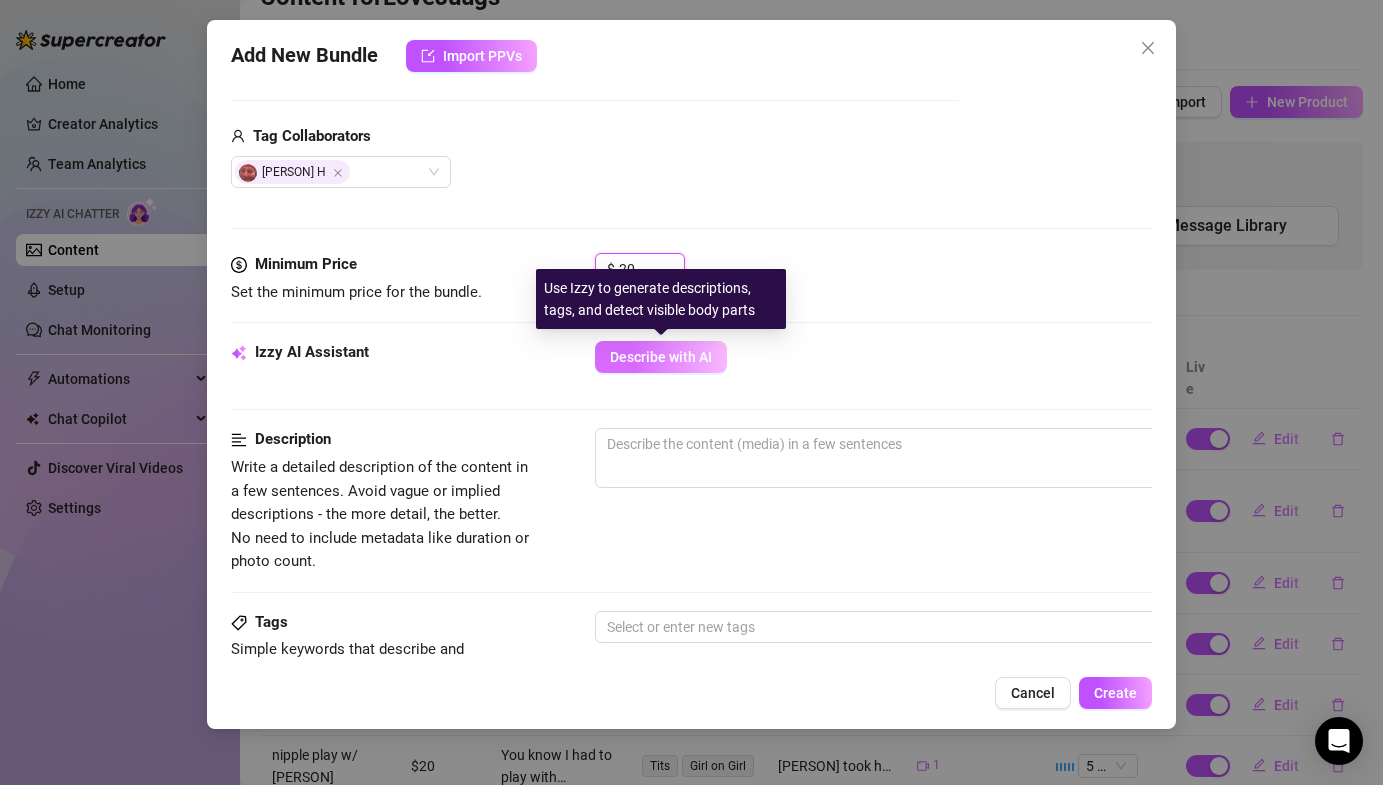 type on "20" 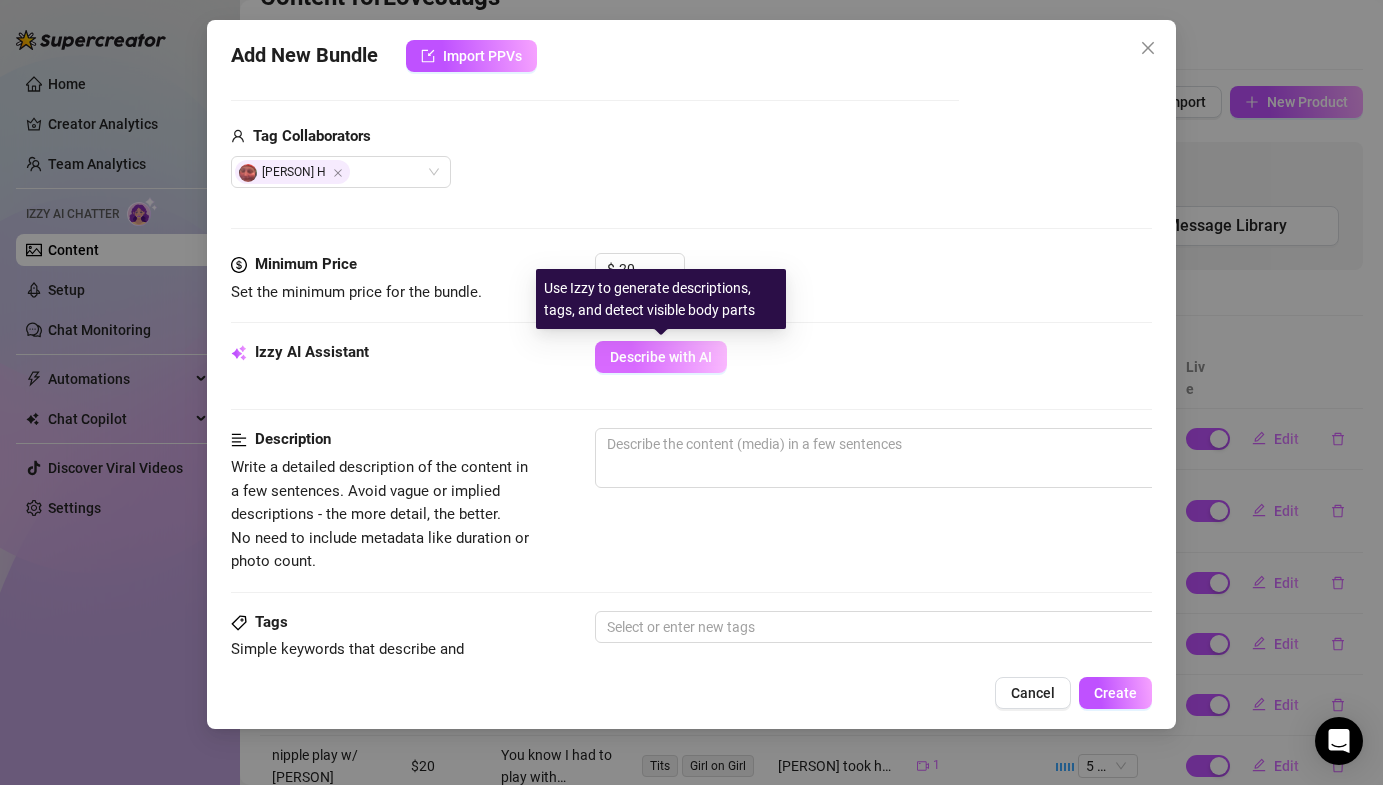 click on "Describe with AI" at bounding box center (661, 357) 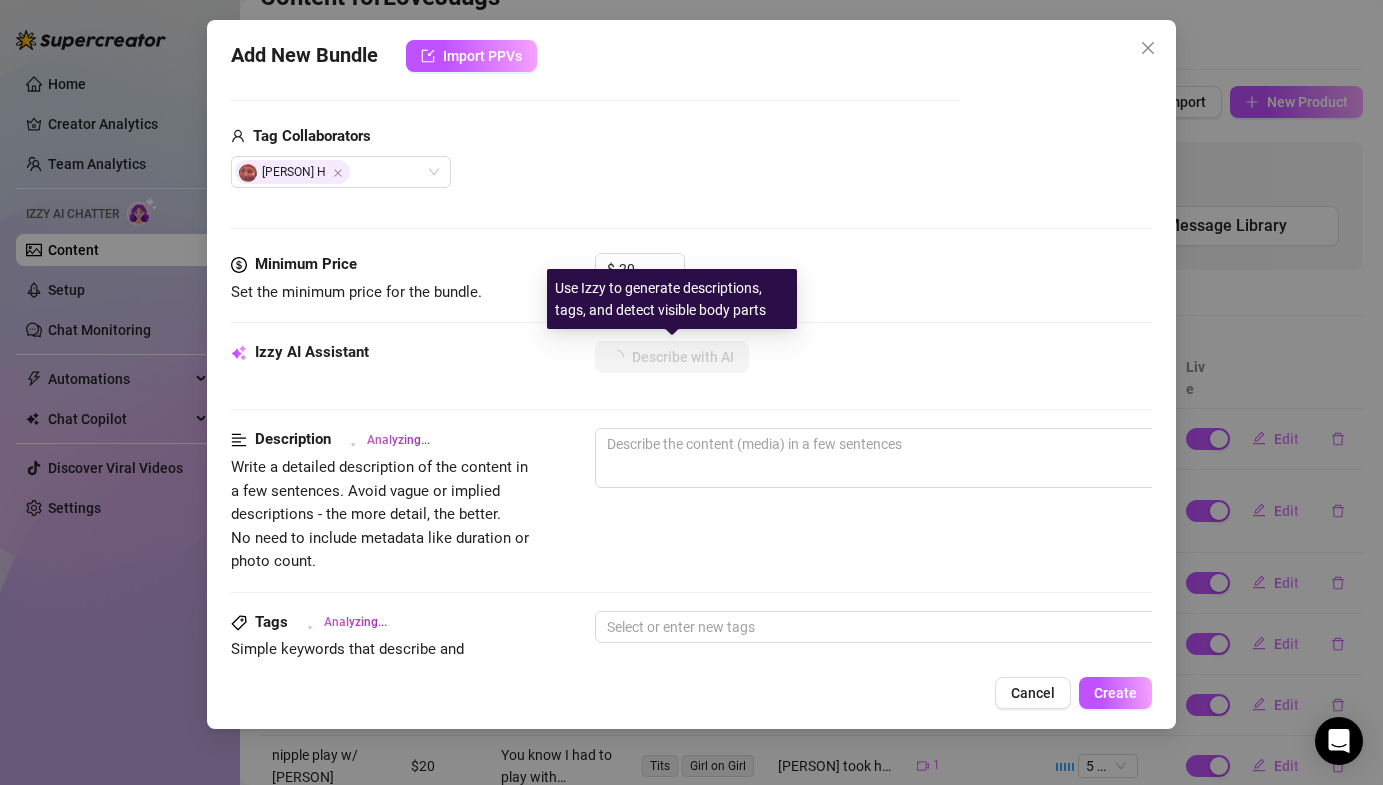 type on "Juugs" 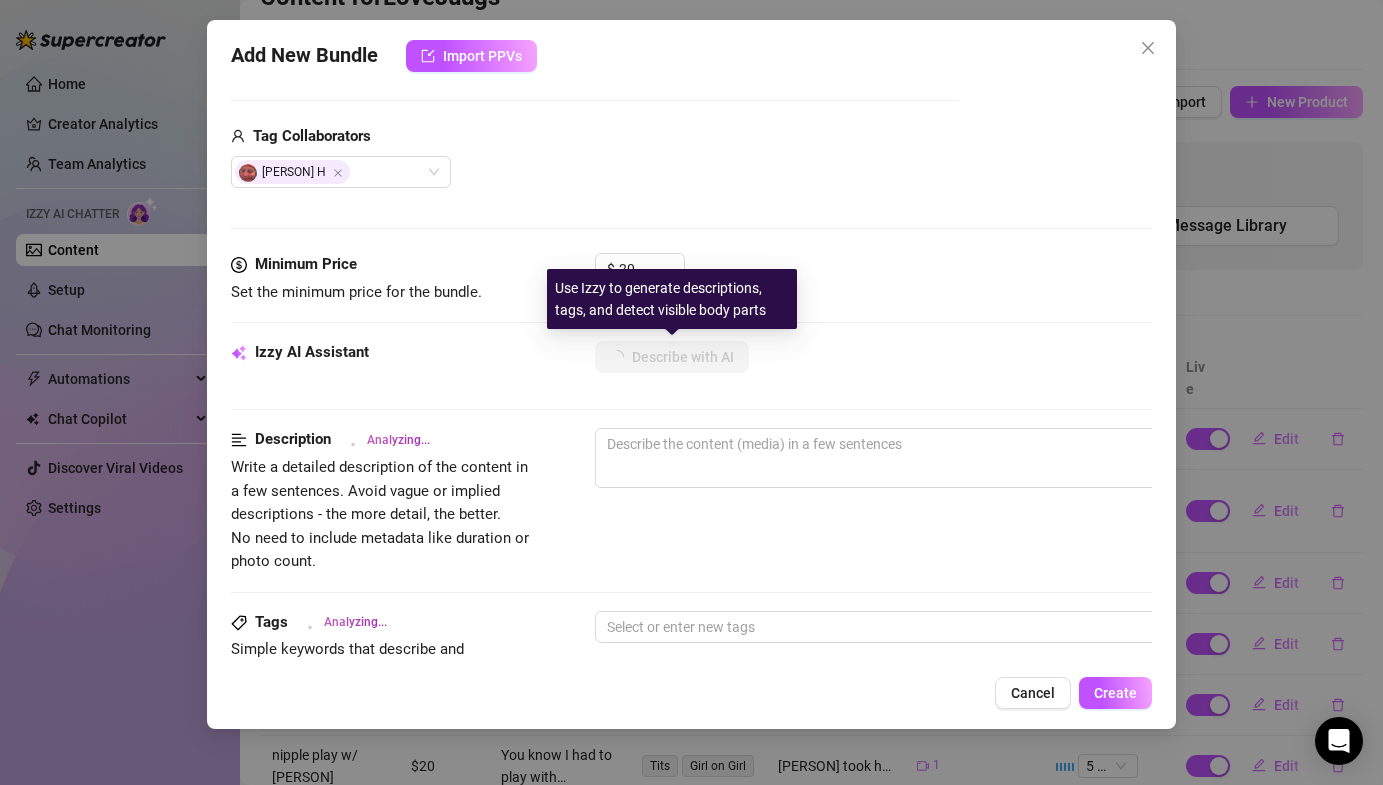 type on "Juugs" 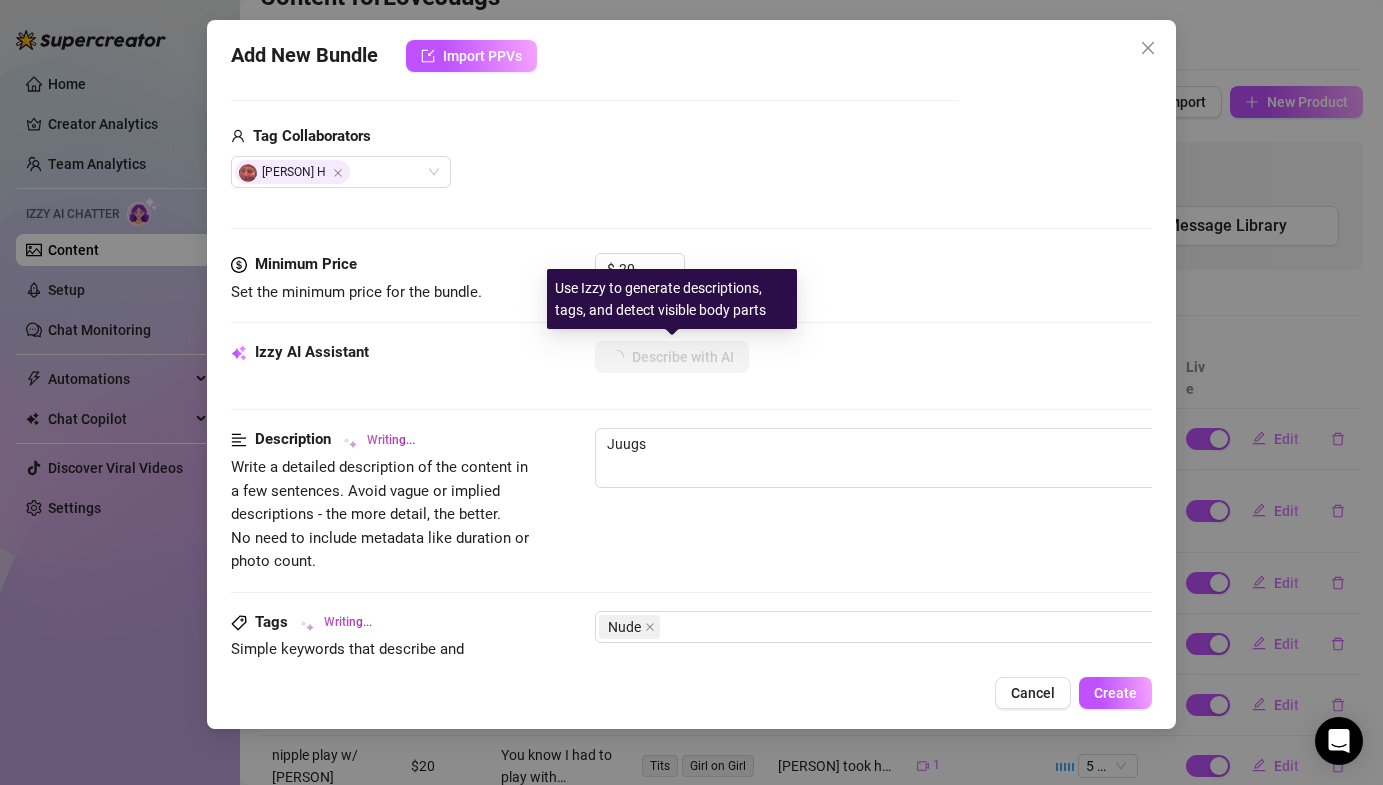 type on "[NAME] is" 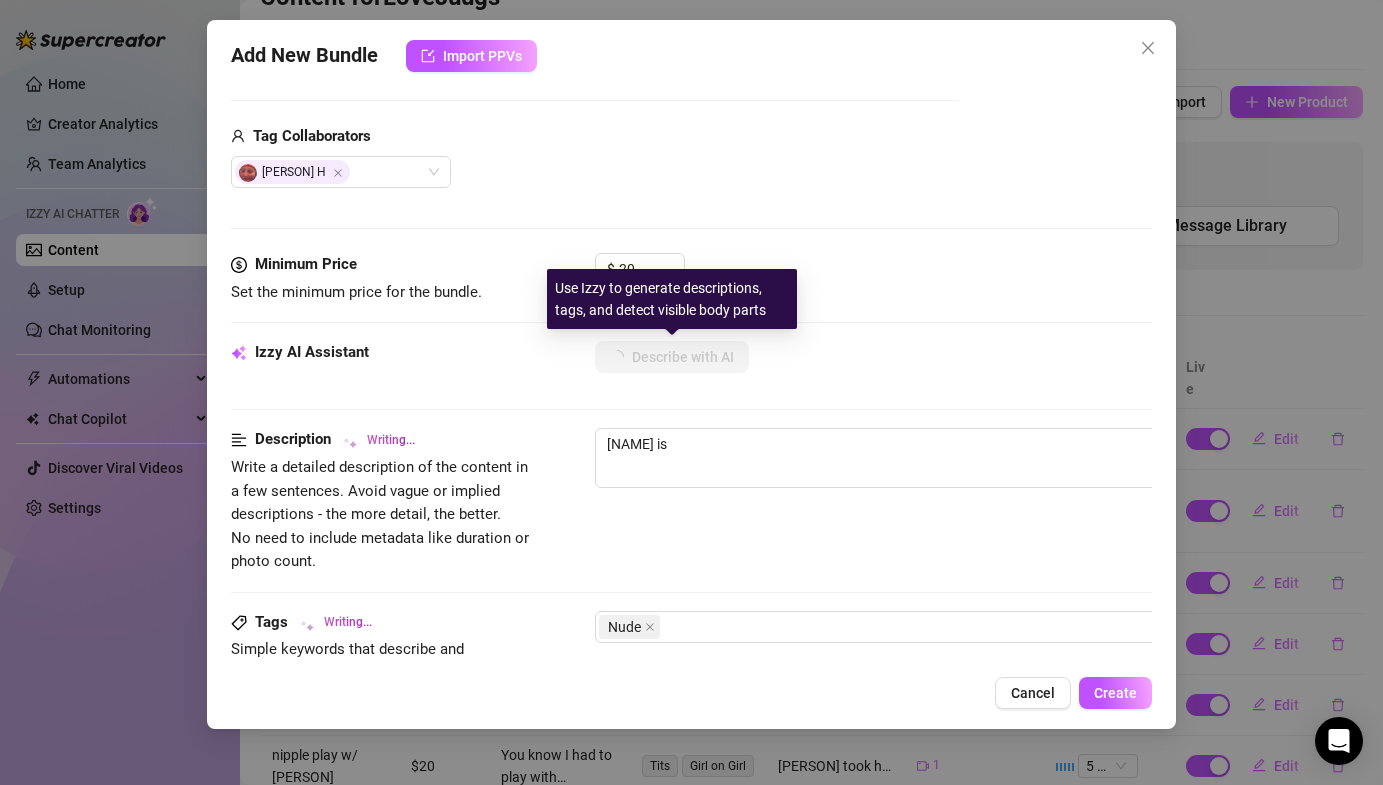 type on "Juugs is fully" 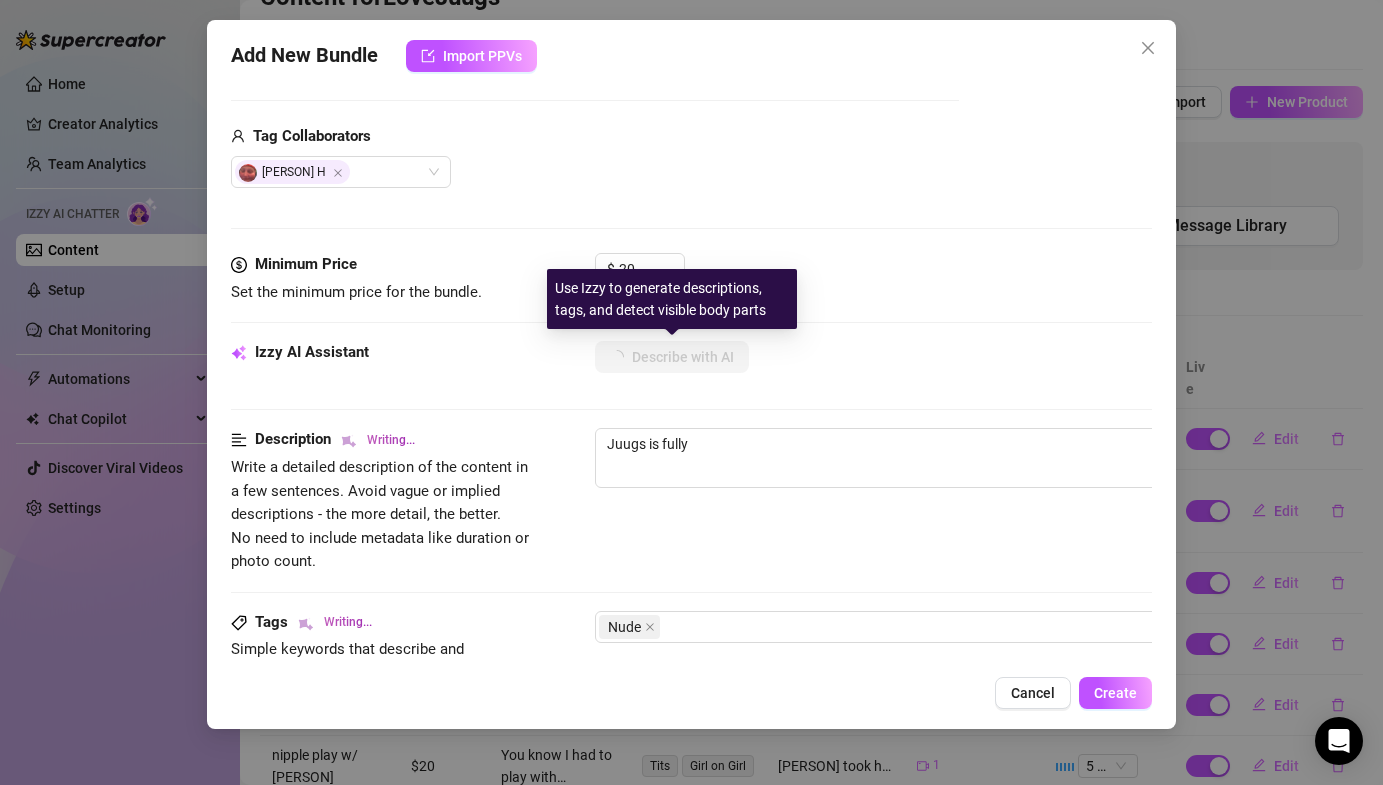 type on "Juugs is fully nude," 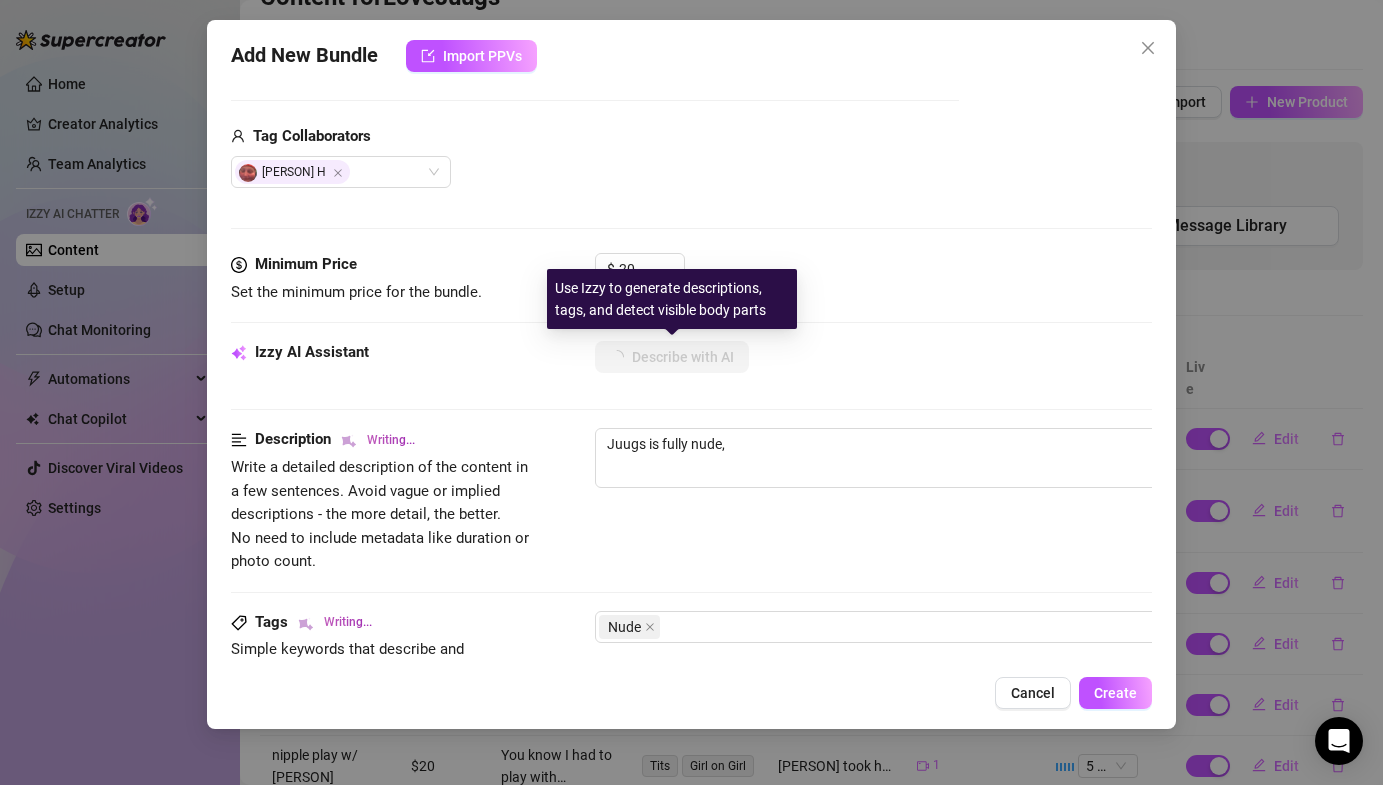 type on "Juugs is fully nude, showcasing" 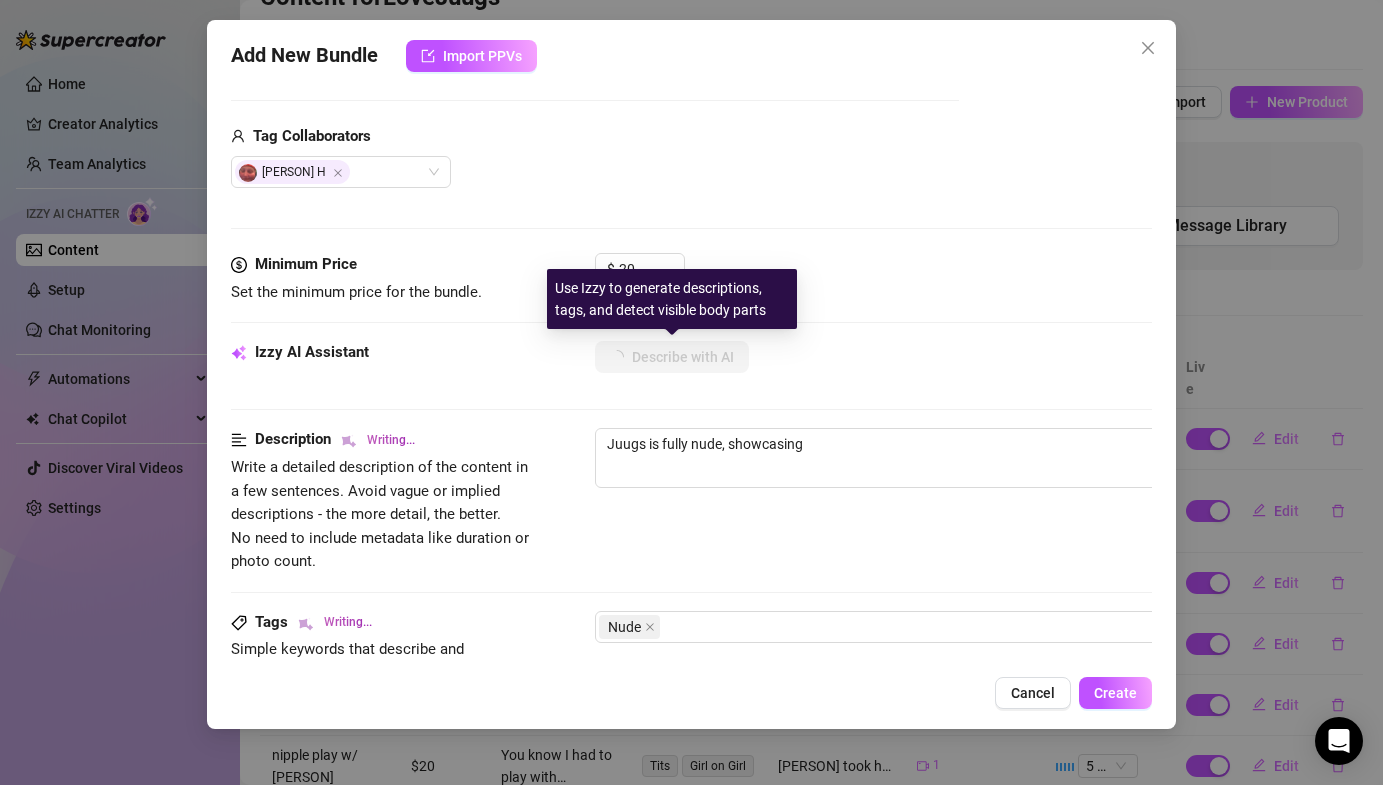 type on "Juugs is fully nude, showcasing her" 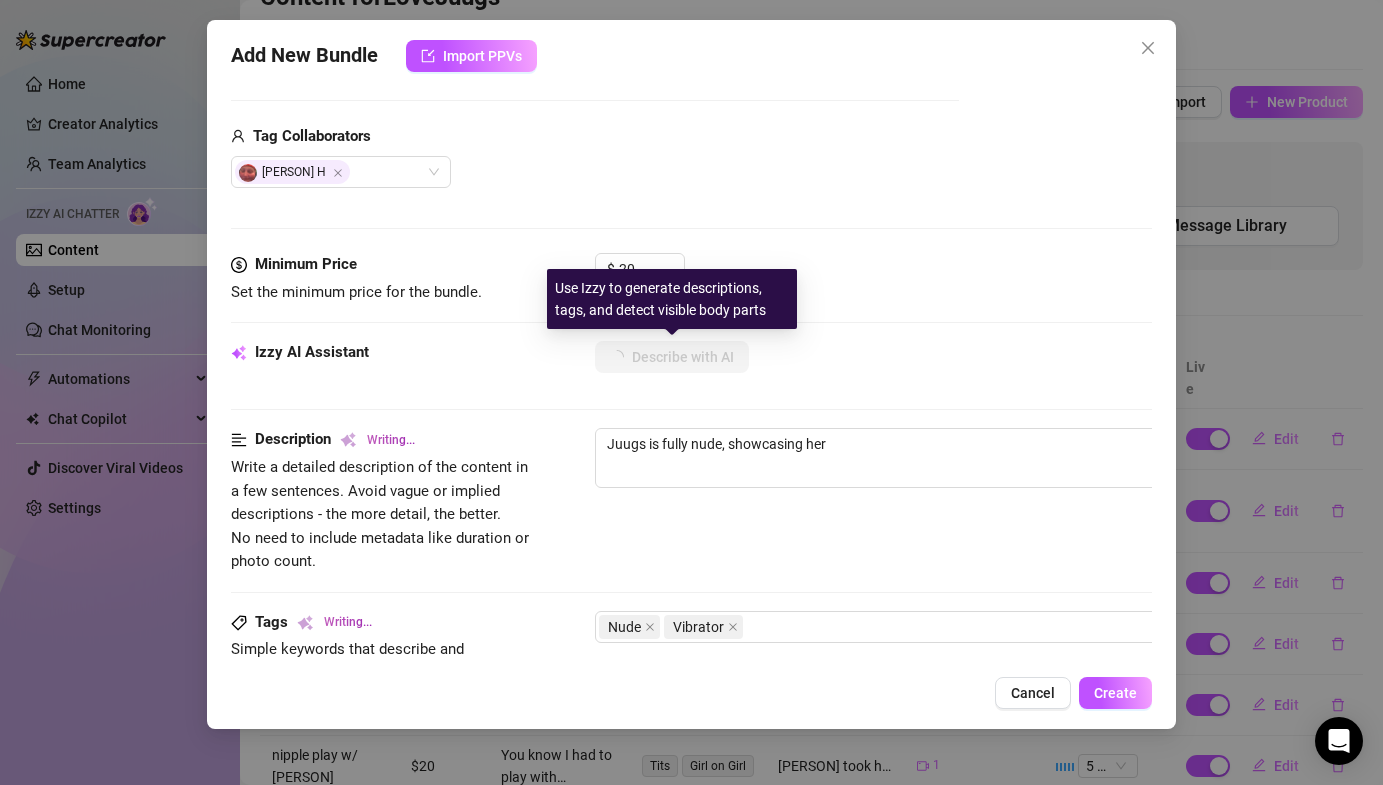 type on "Juugs is fully nude, showcasing her thick" 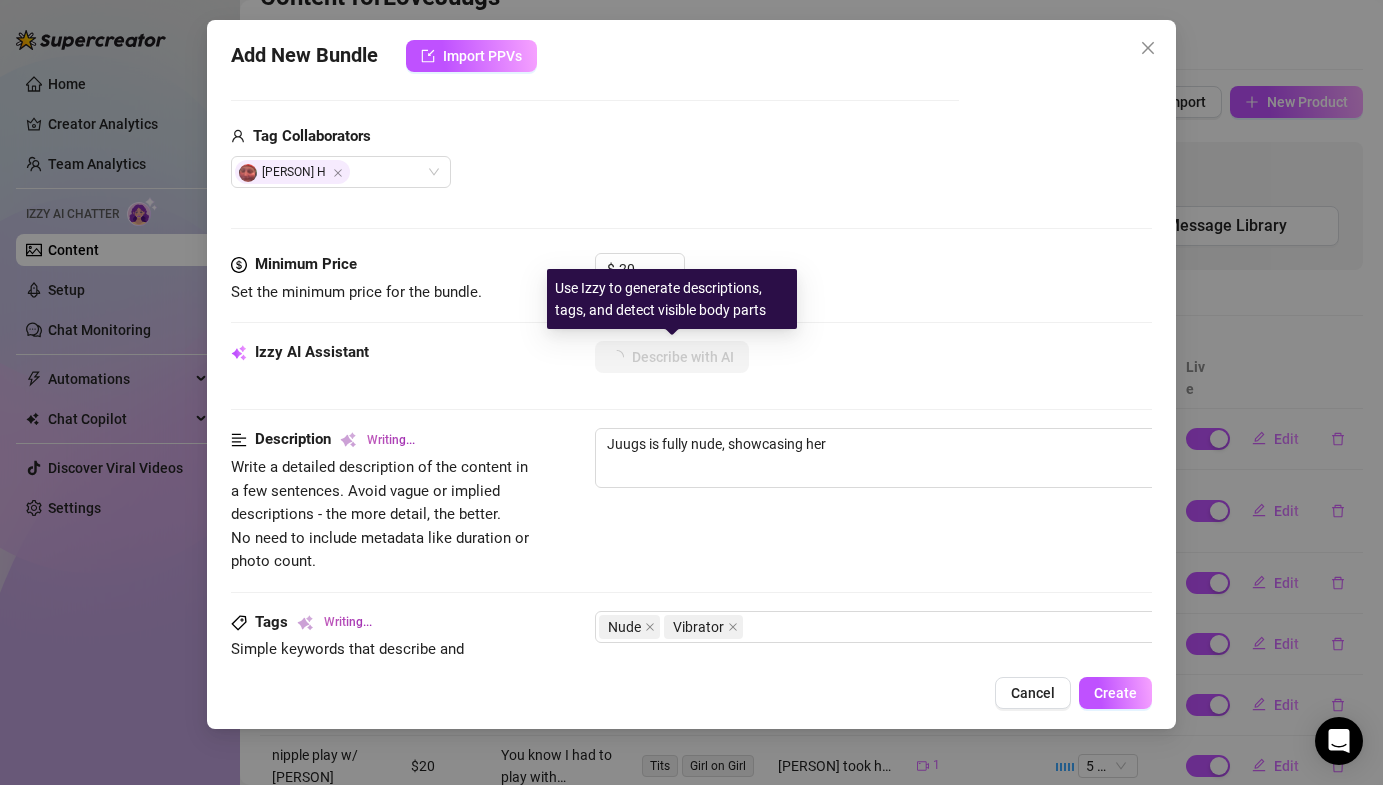 type on "Juugs is fully nude, showcasing her thick" 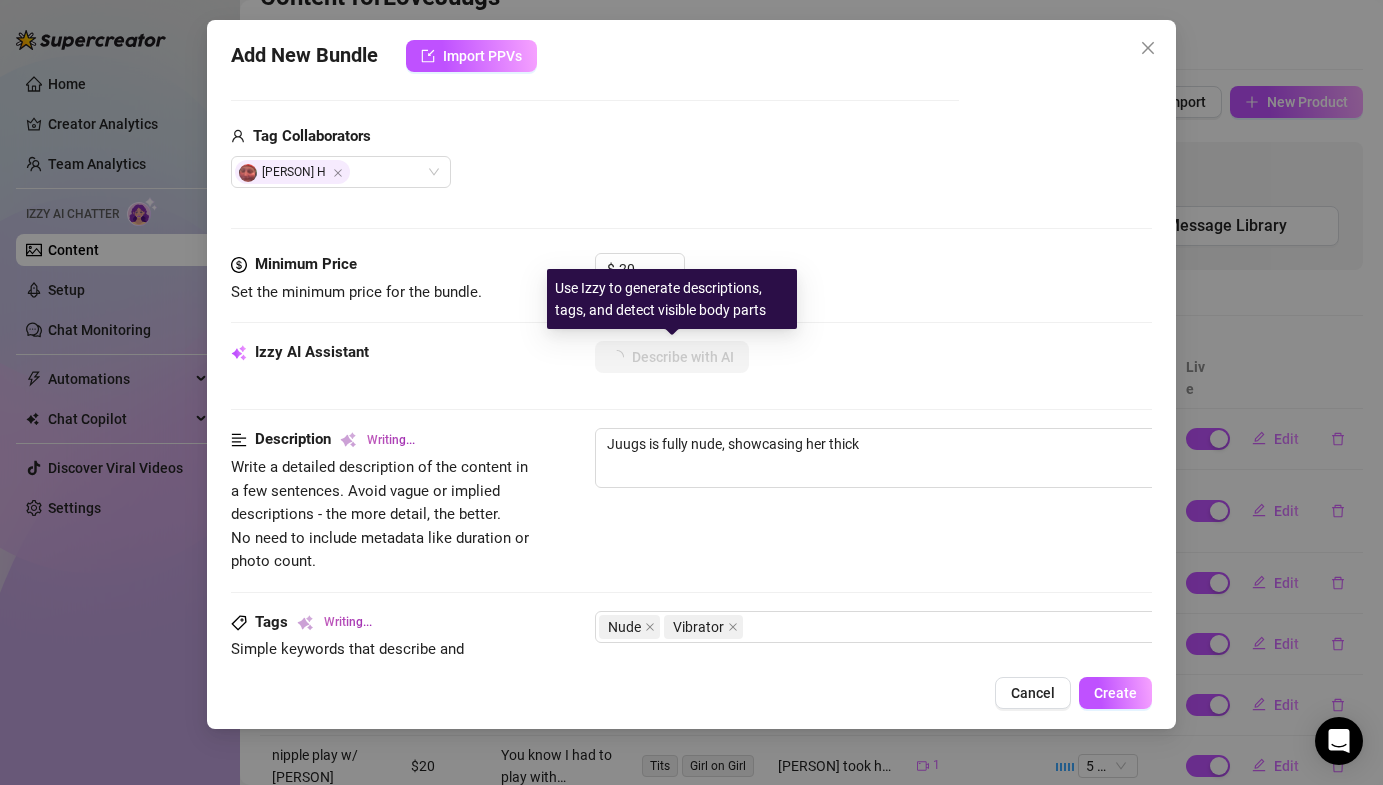 type on "Juugs is fully nude, showcasing her thick body" 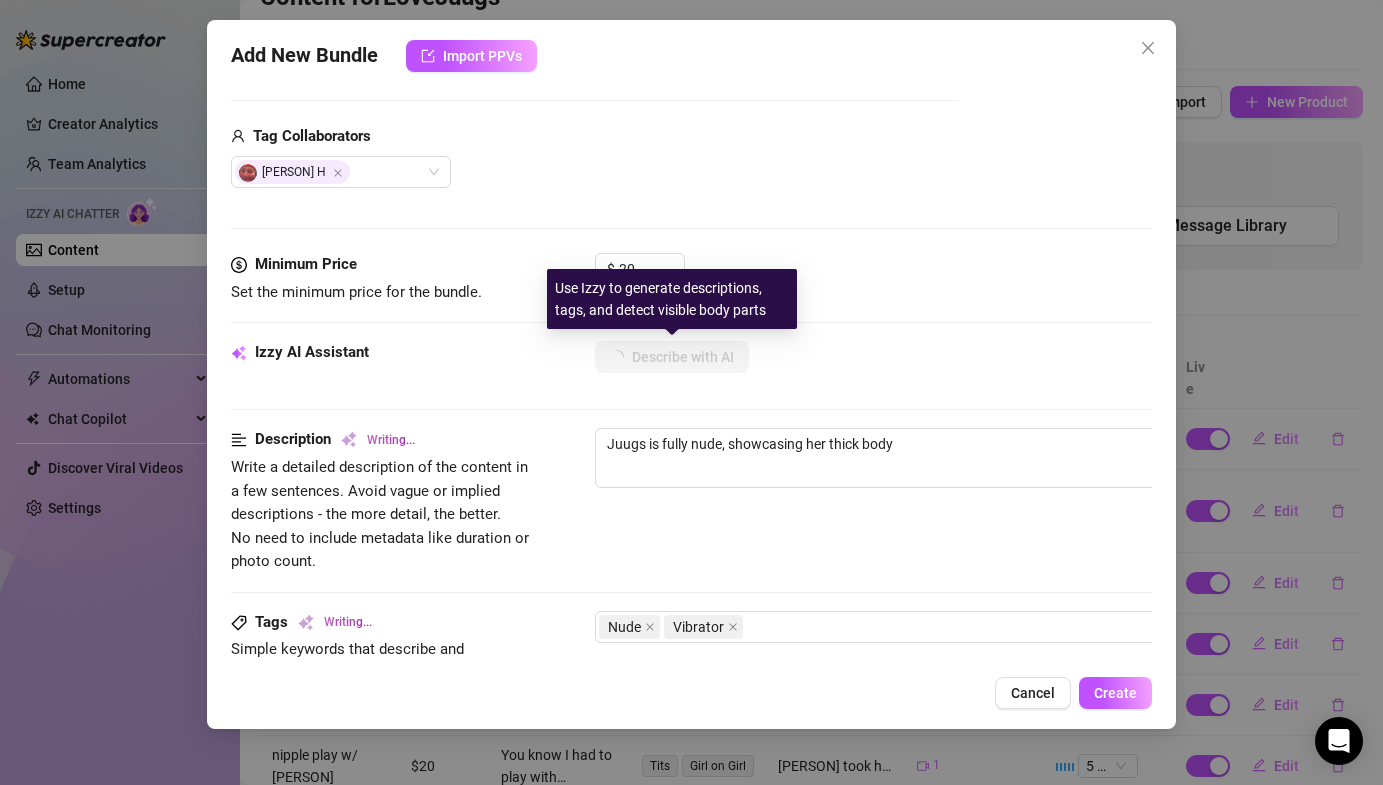 type on "Juugs is fully nude, showcasing her thick body and" 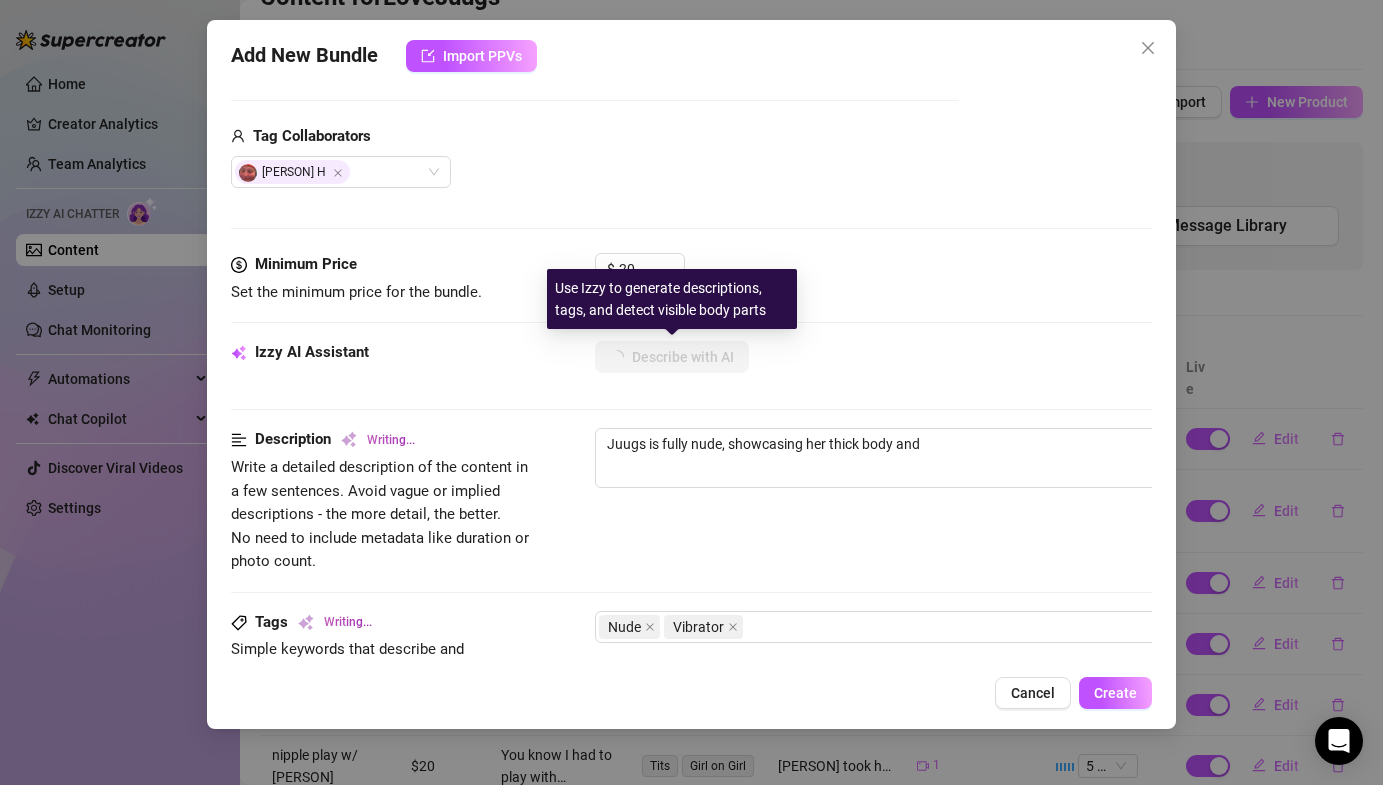 type on "Juugs is fully nude, showcasing her thick body and busty" 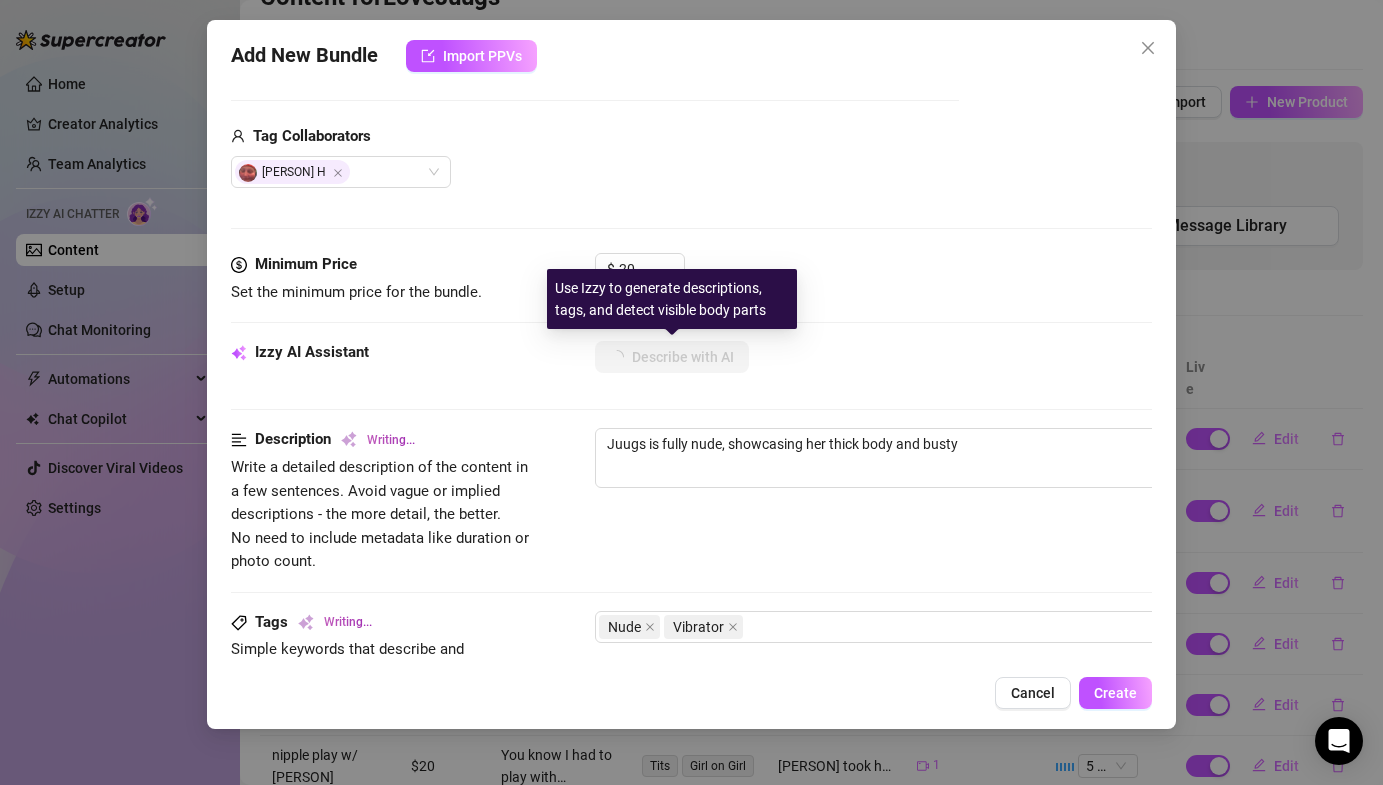 type on "Juugs is fully nude, showcasing her thick body and busty tits" 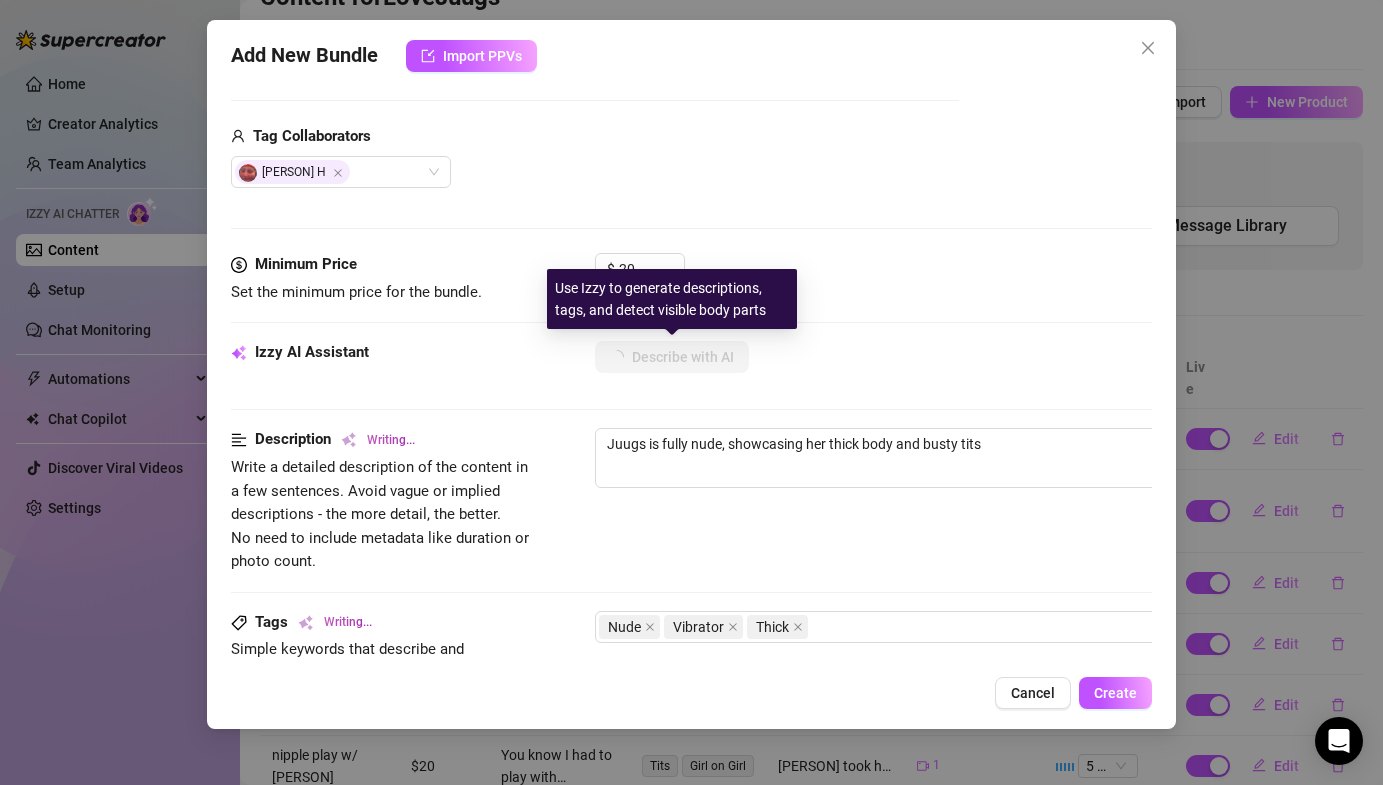 type on "[NAME] is fully nude, showcasing her thick body and busty tits with" 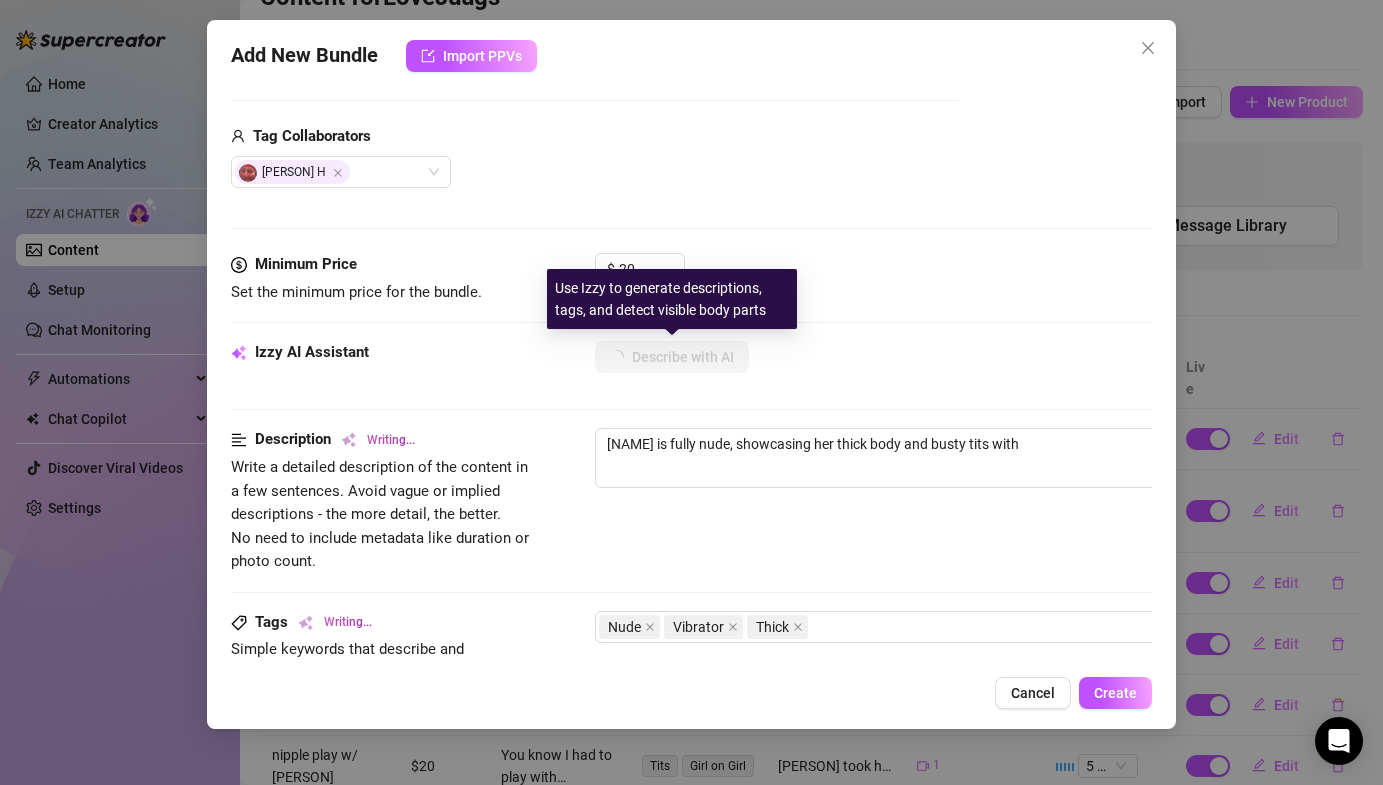 type on "[NAME] is fully nude, showcasing her thick body and busty tits with nipples" 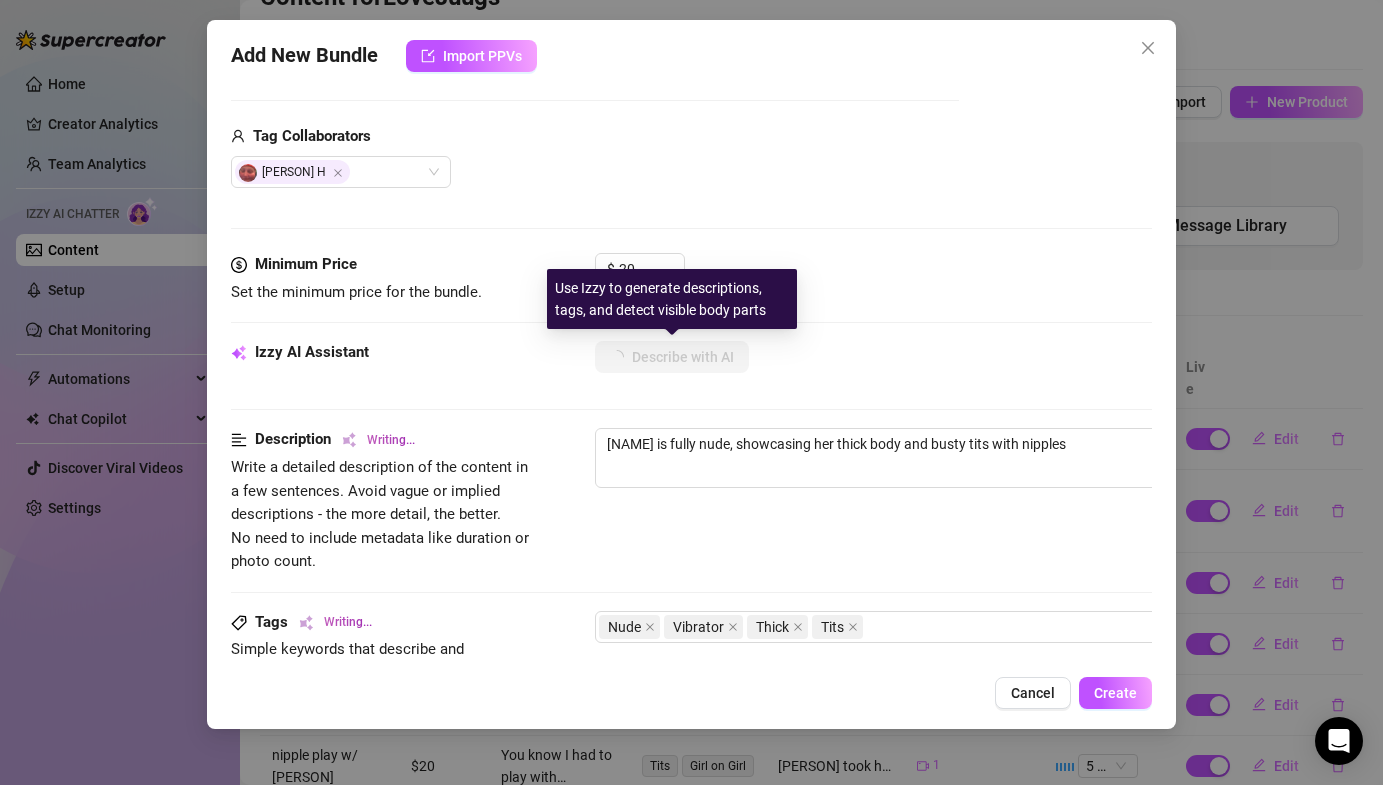 type on "Juugs is fully nude, showcasing her thick body and busty tits with nipples visible." 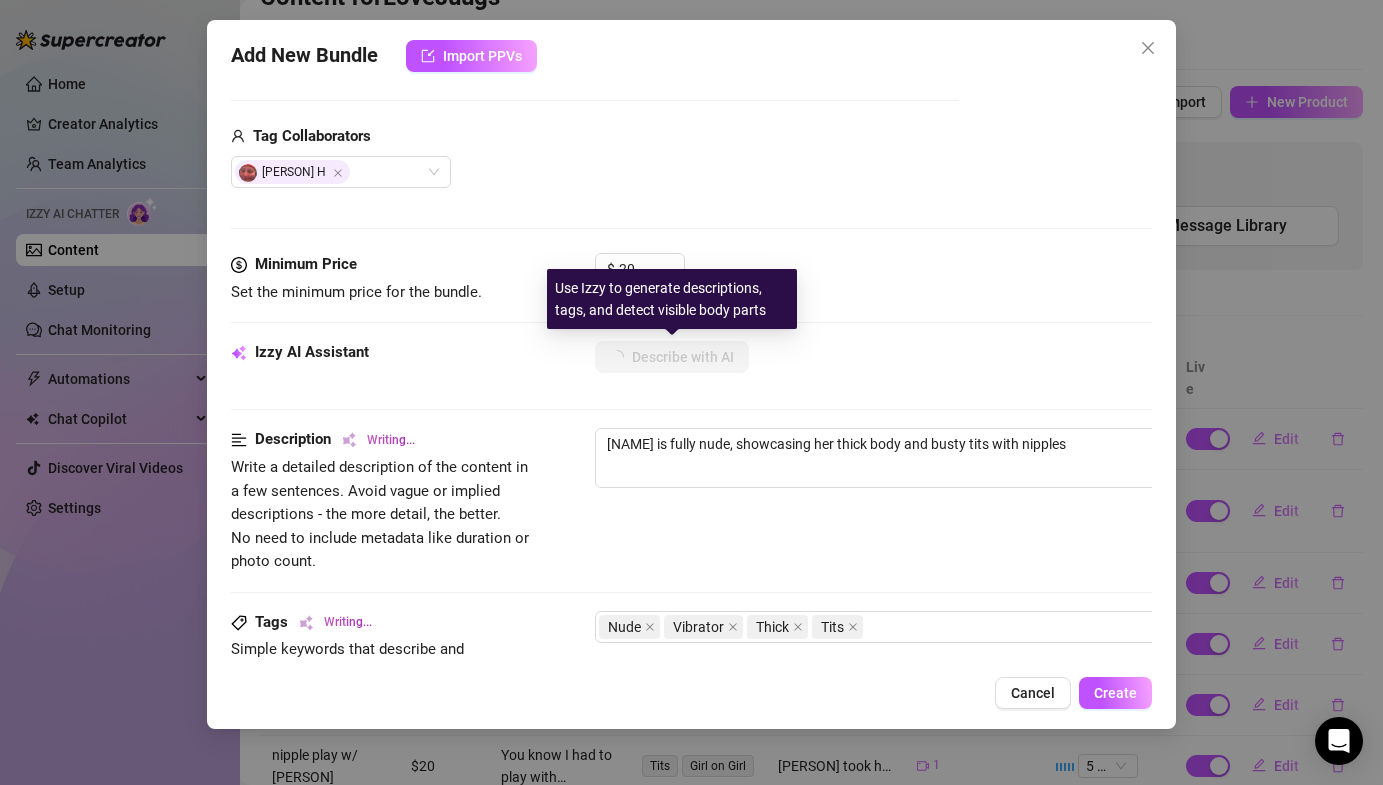 type on "Juugs is fully nude, showcasing her thick body and busty tits with nipples visible." 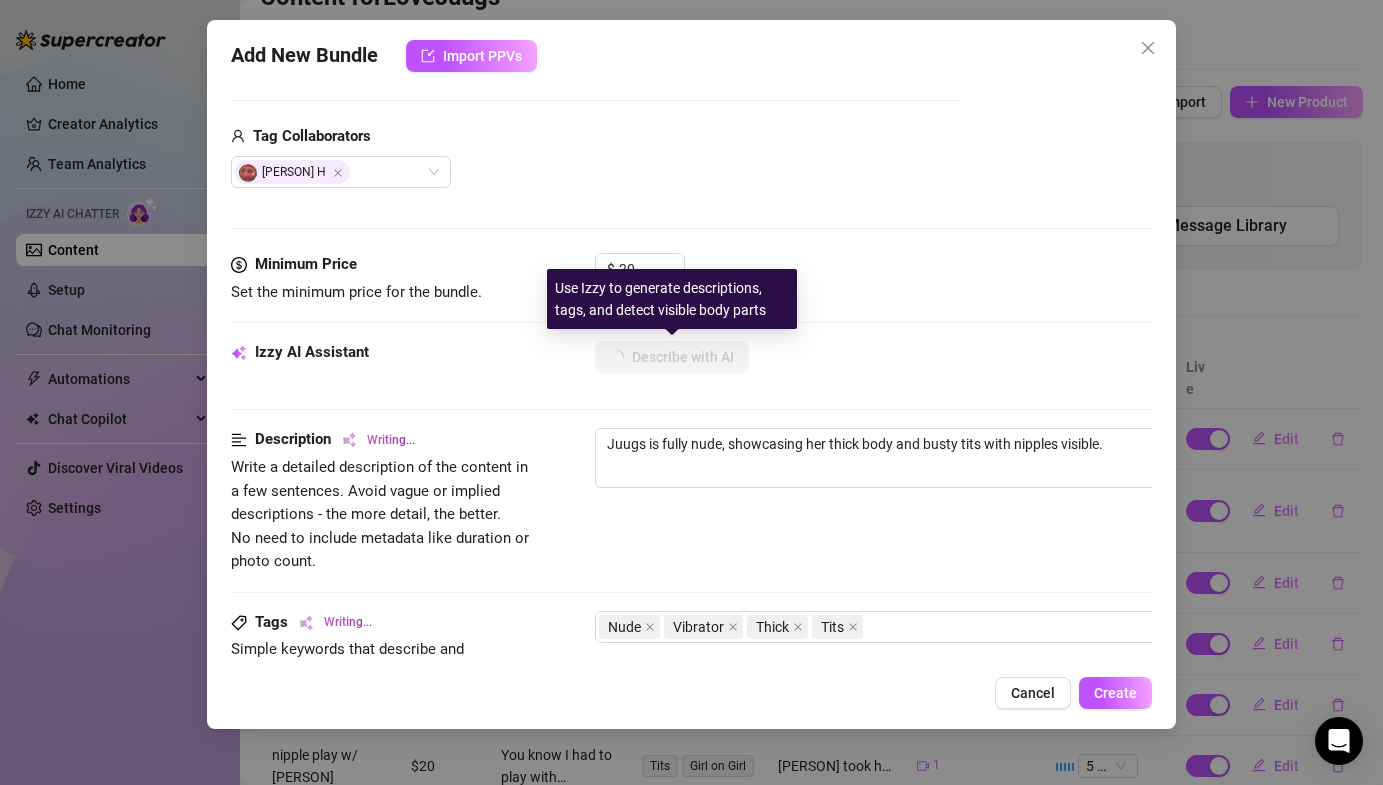 type on "Juugs is fully nude, showcasing her thick body and busty tits with nipples visible. She" 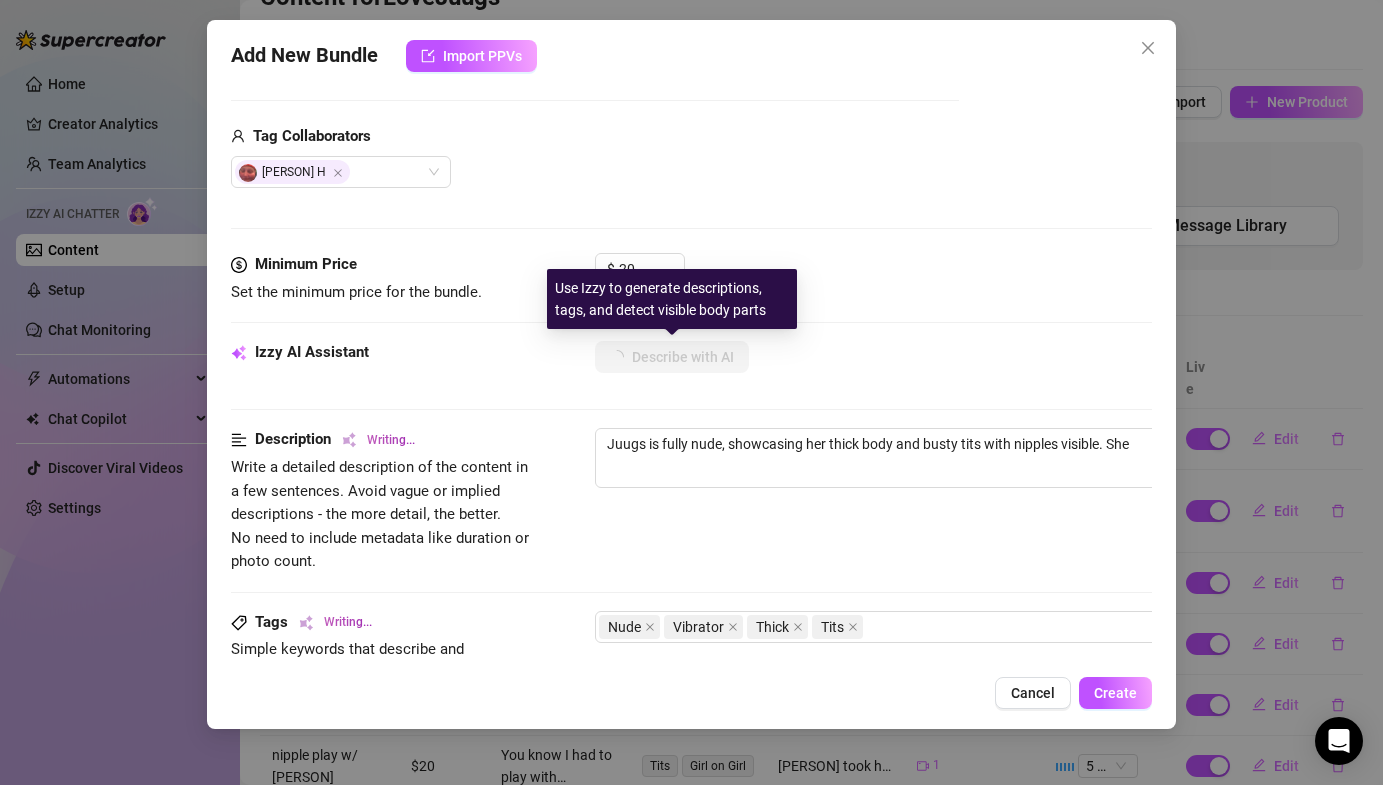 type on "Juugs is fully nude, showcasing her thick body and busty tits with nipples visible. She teases" 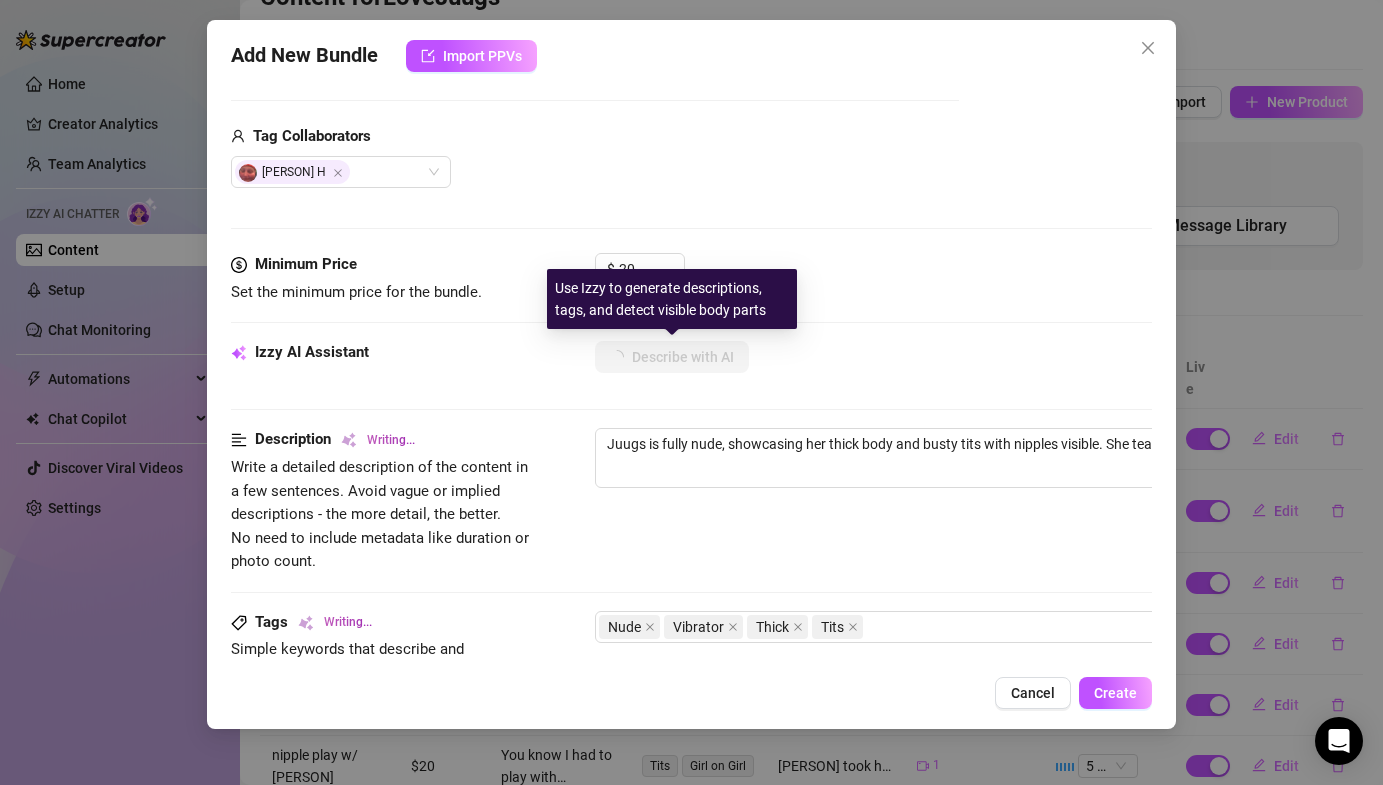 type on "Juugs is fully nude, showcasing her thick body and busty tits with nipples visible. She teases with" 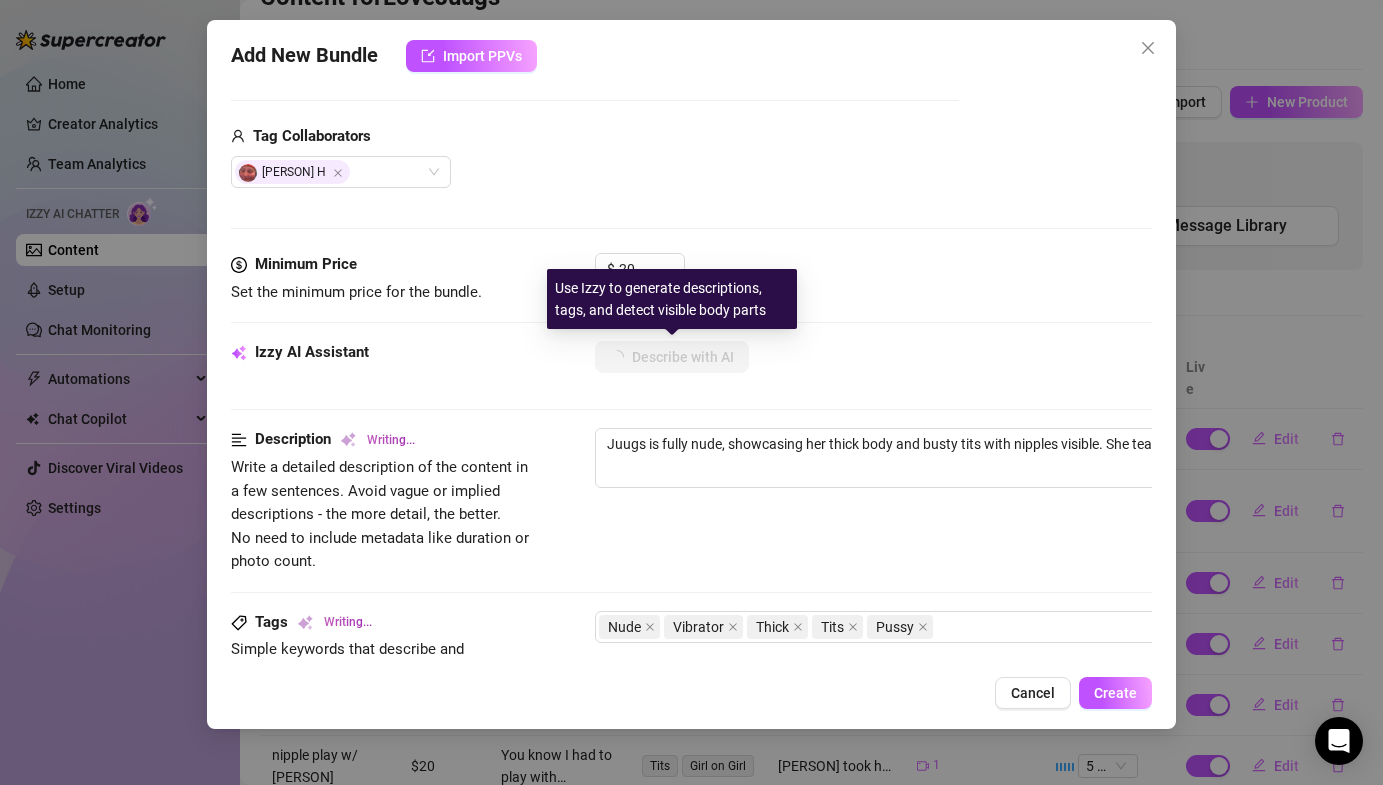 type on "[NAME] is fully nude, showcasing her thick body and busty tits with nipples visible. She teases with a vibrator on her clit, giving a close-up view of her pussy. The setting is intimate, with [NAME]" 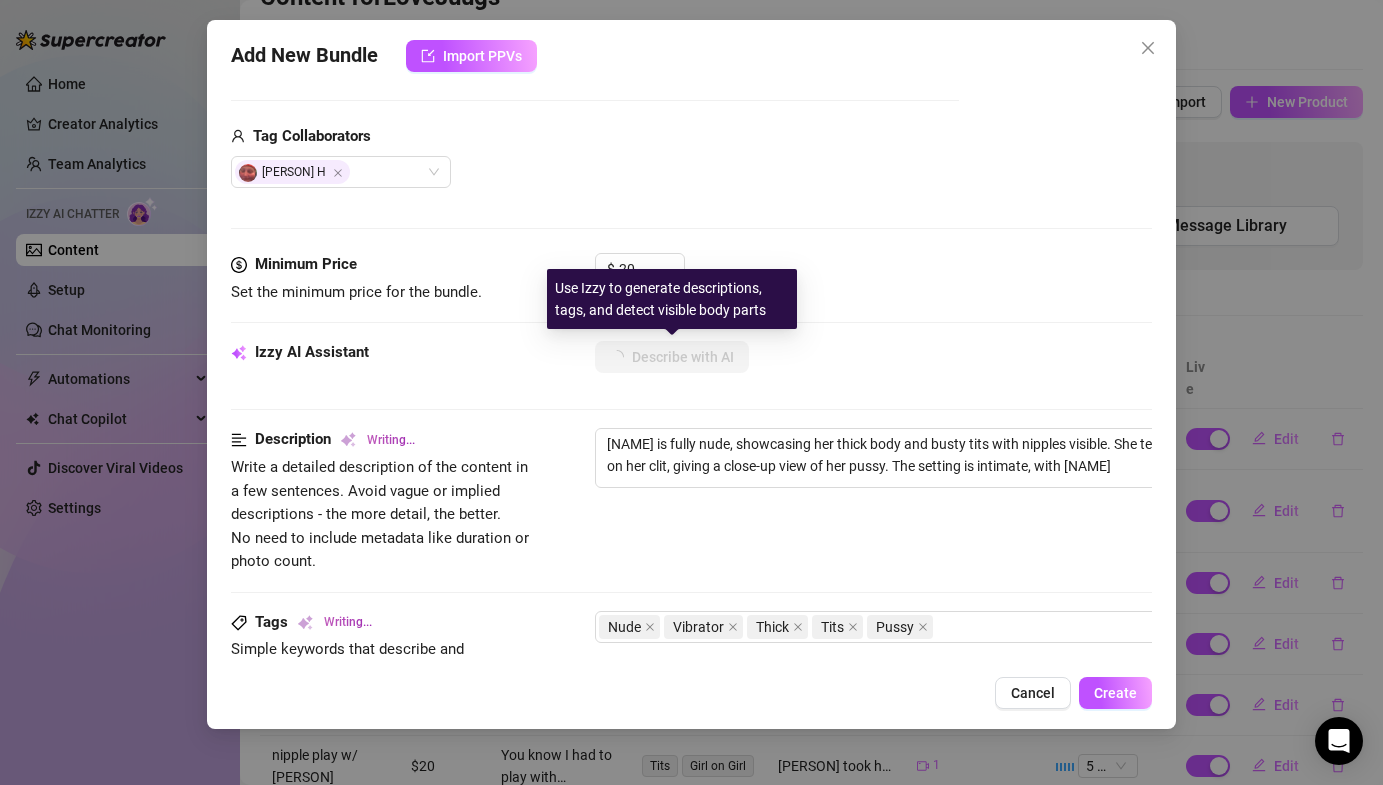 type on "Juugs is fully nude, showcasing her thick body and busty tits with nipples visible. She teases with a vibrator on" 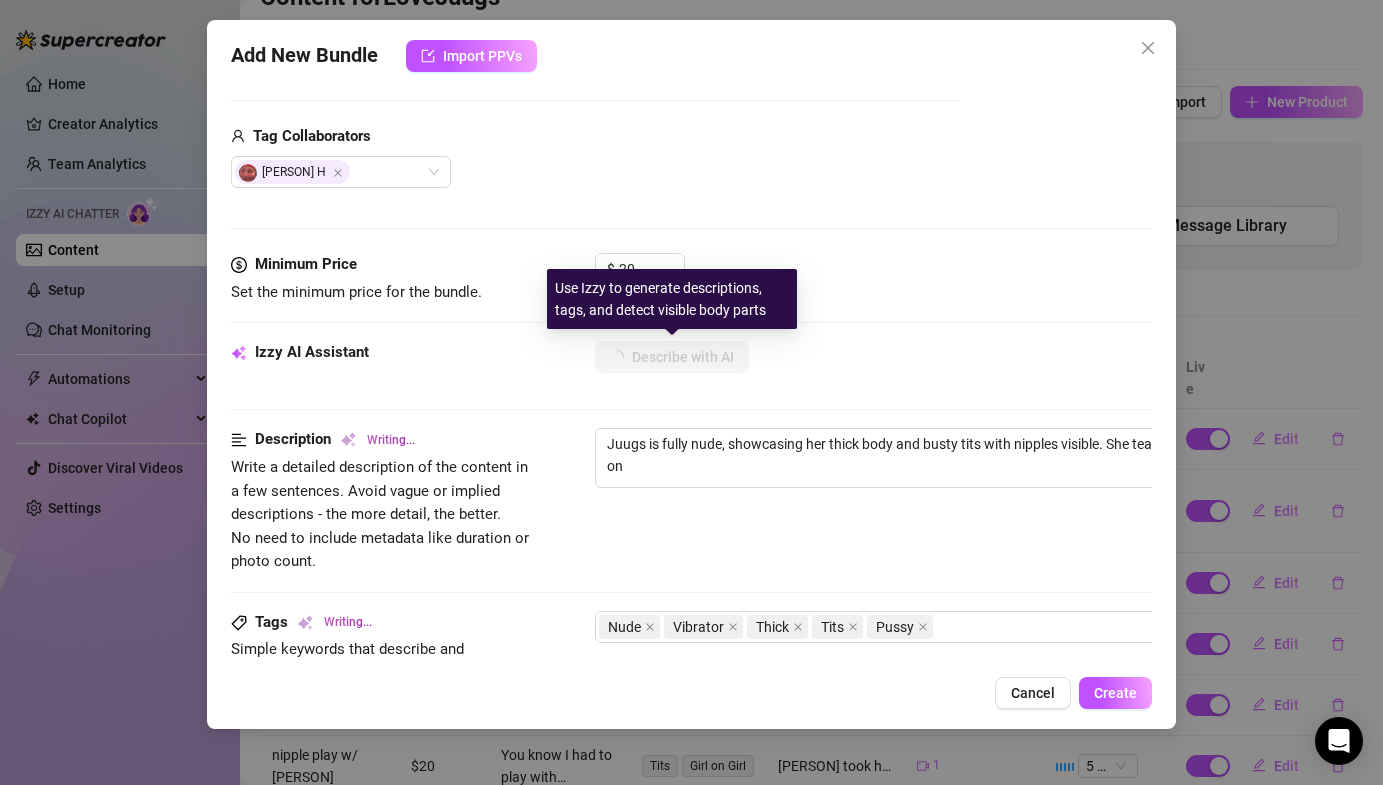 type on "[NAME] is fully nude, showcasing her thick body and busty tits with nipples visible. She teases with a vibrator on her" 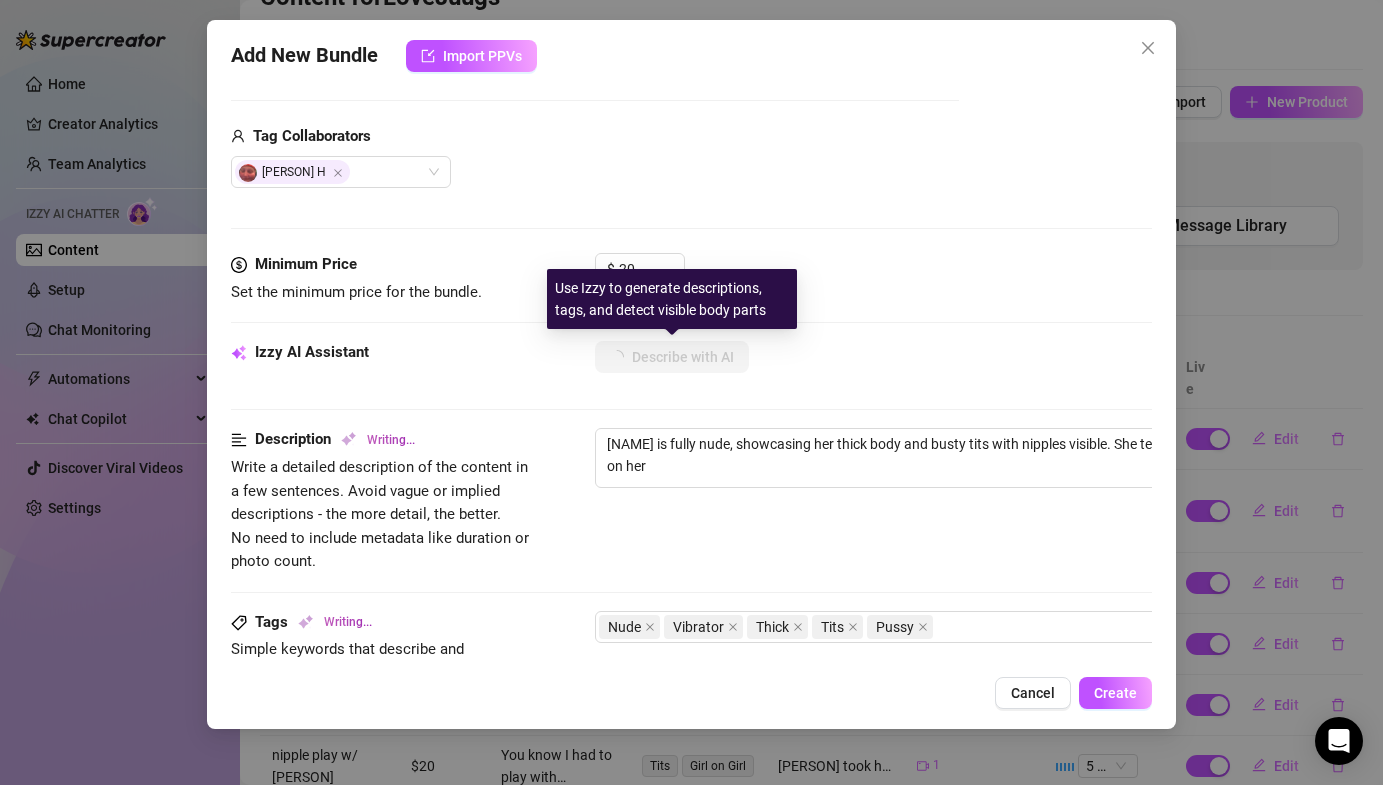 type on "Juugs is fully nude, showcasing her thick body and busty tits with nipples visible. She teases with a vibrator on her clit," 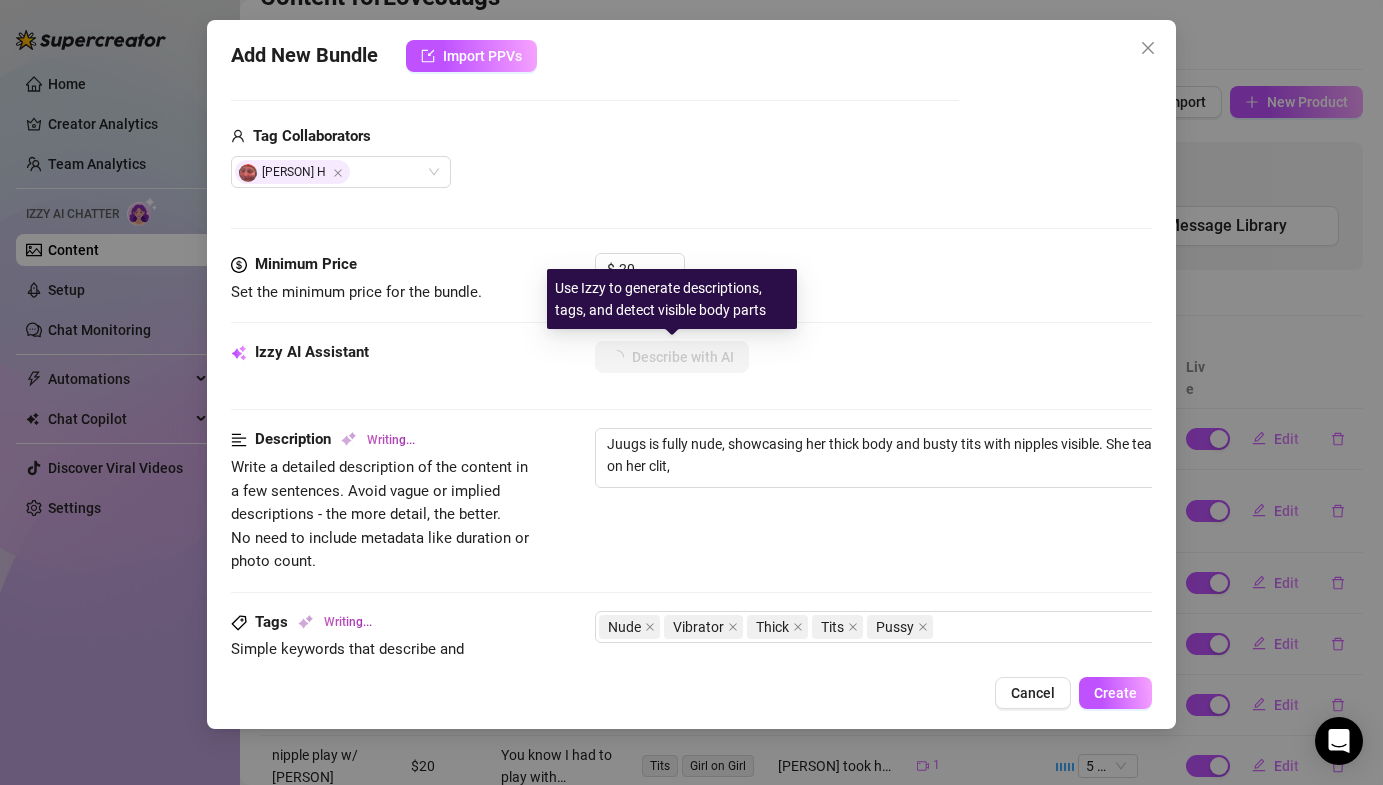 type on "[NAME] is fully nude, showcasing her thick body and busty tits with nipples visible. She teases with a vibrator on her clit, giving" 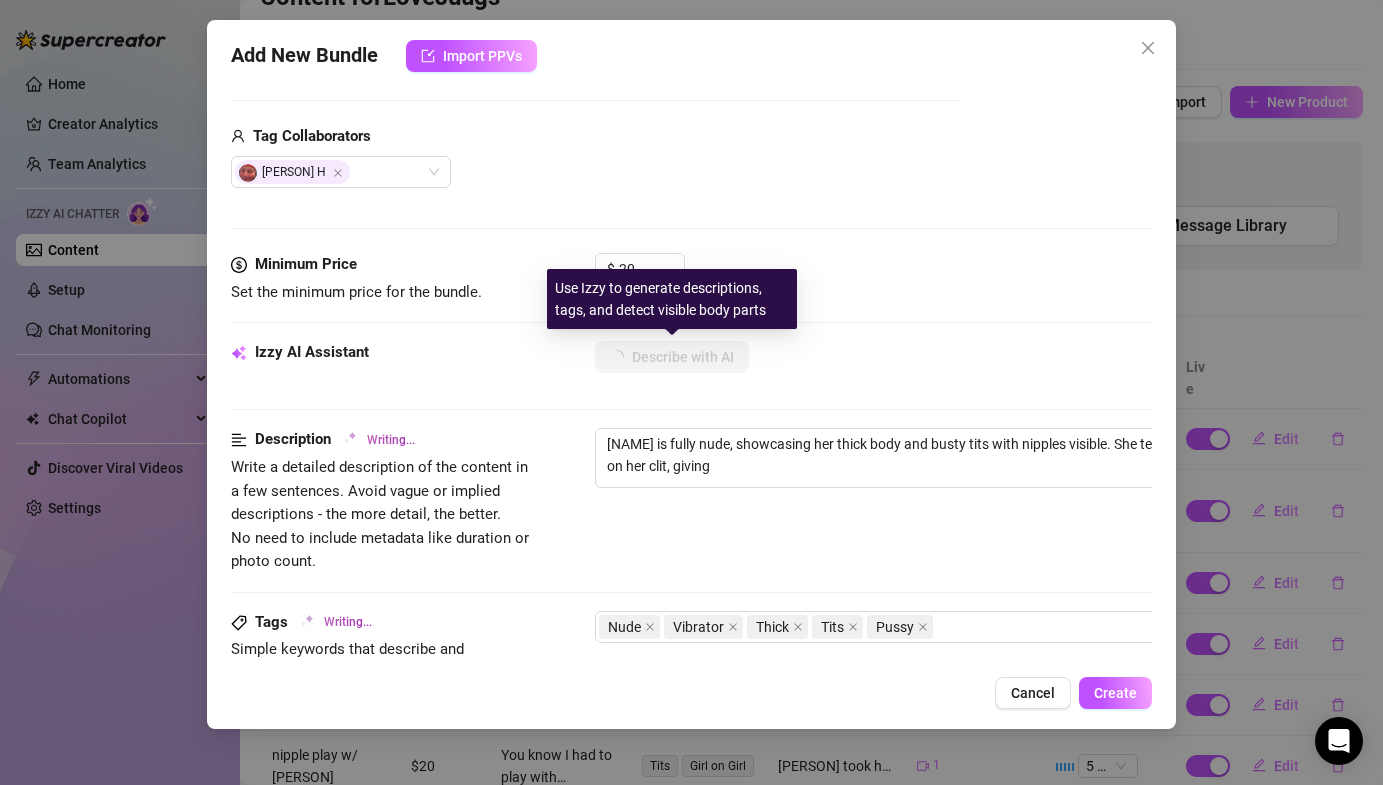 type on "Juugs is fully nude, showcasing her thick body and busty tits with nipples visible. She teases with a vibrator on her clit, giving a" 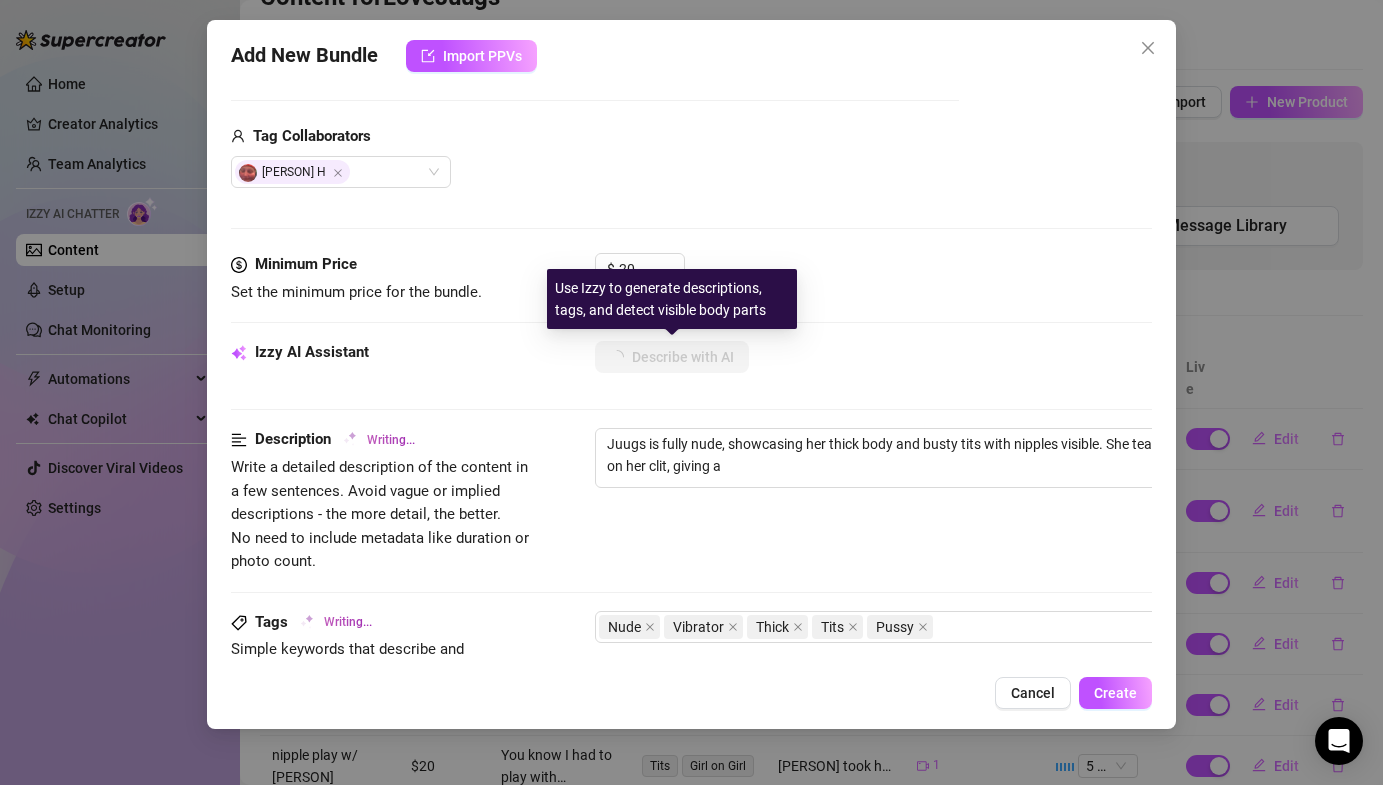 type on "Juugs is fully nude, showcasing her thick body and busty tits with nipples visible. She teases with a vibrator on her clit, giving a close-up" 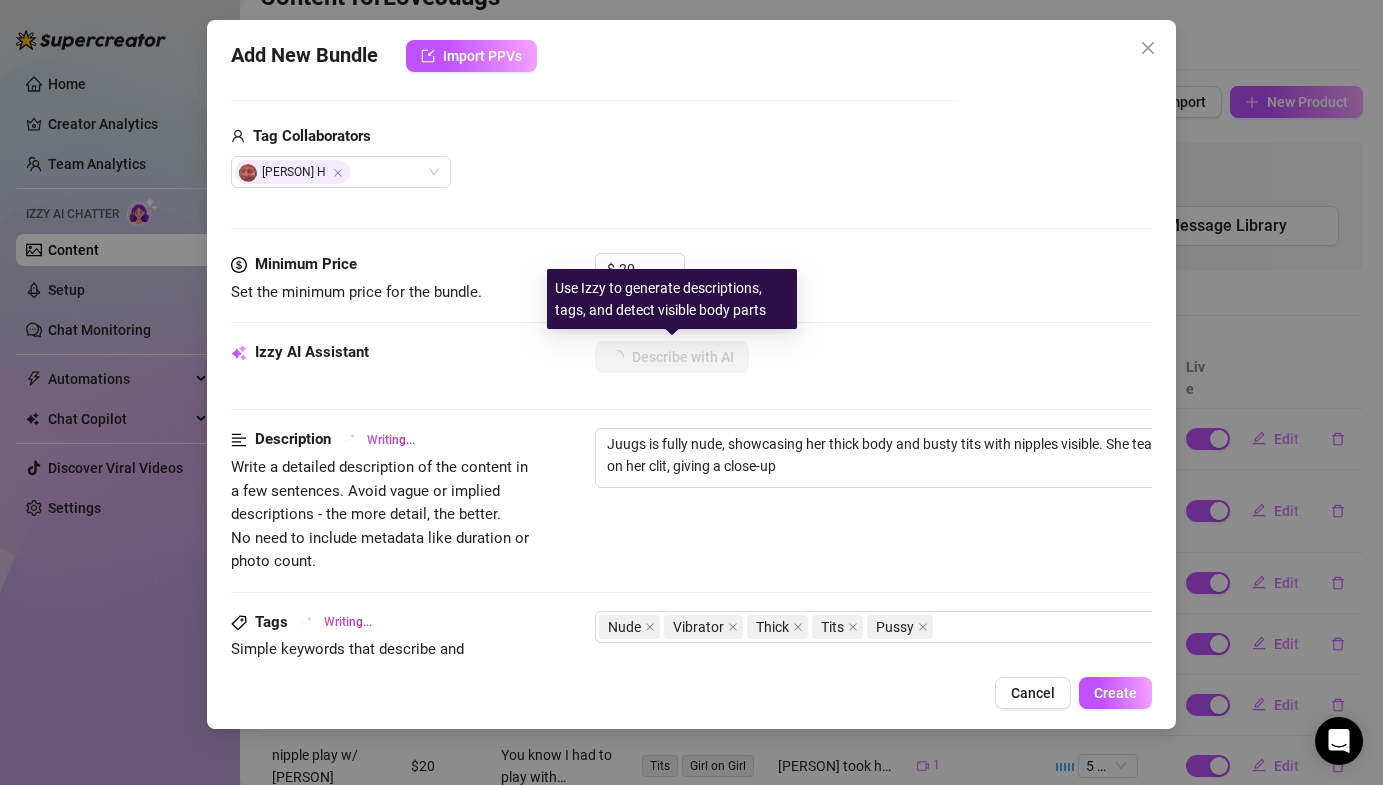 type on "Juugs is fully nude, showcasing her thick body and busty tits with nipples visible. She teases with a vibrator on her clit, giving a close-up view" 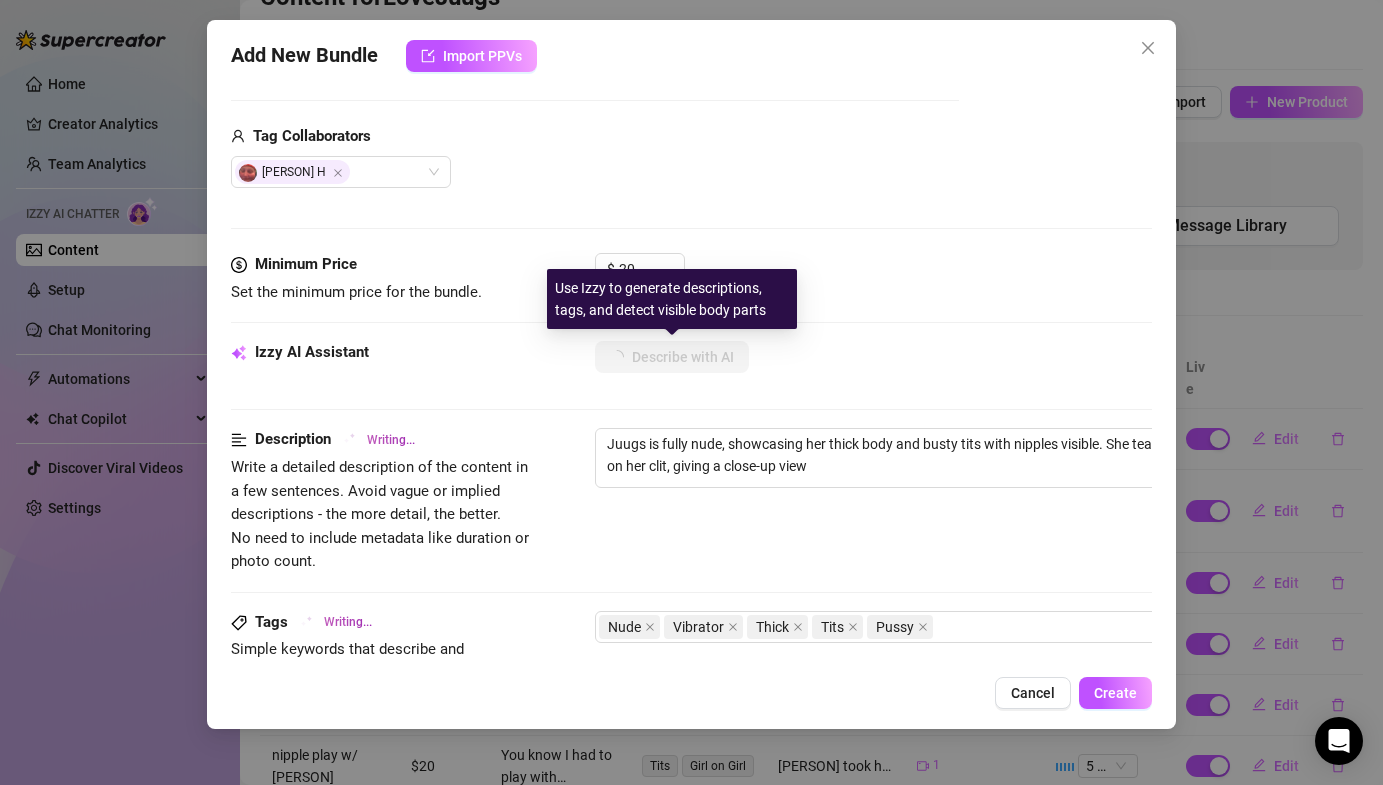 type on "Juugs is fully nude, showcasing her thick body and busty tits with nipples visible. She teases with a vibrator on her clit, giving a close-up view of" 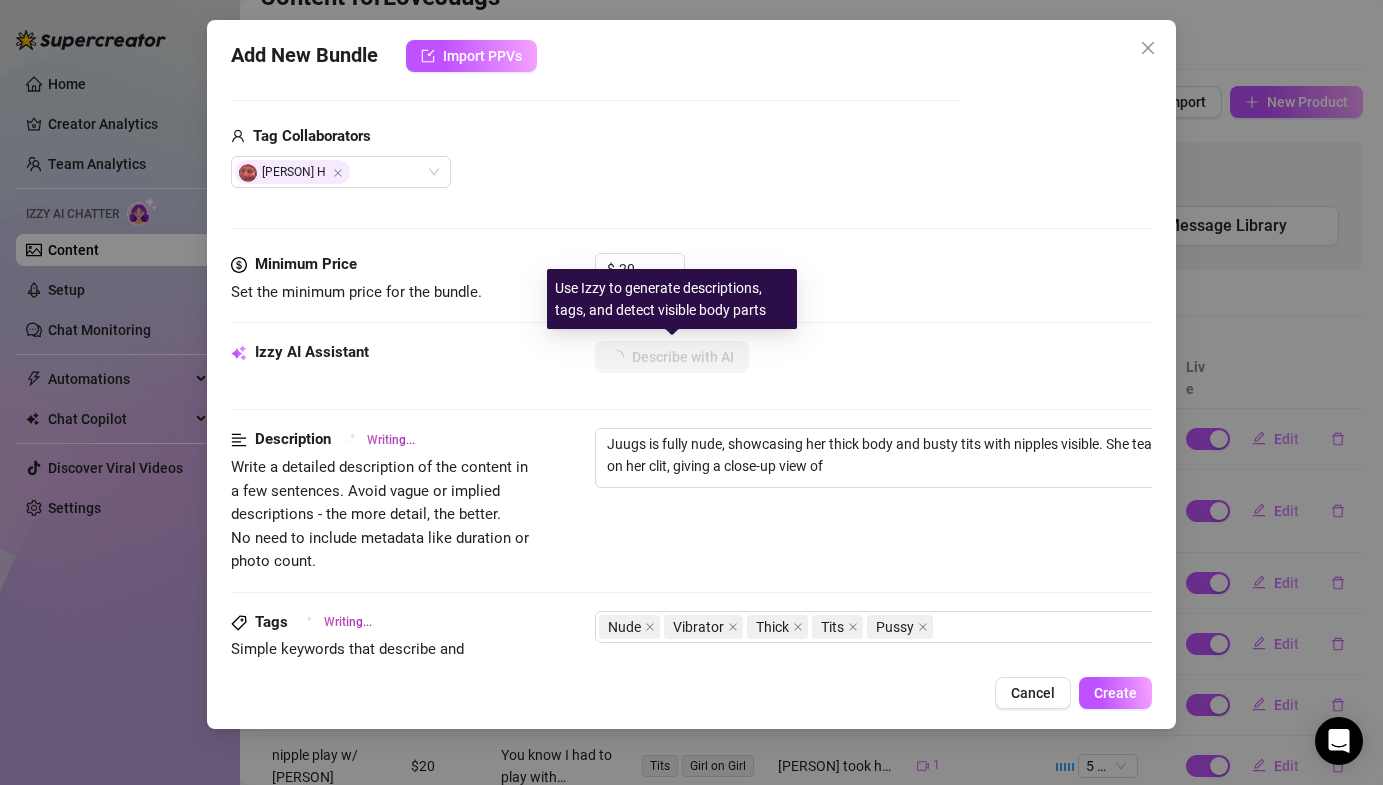 type on "Juugs is fully nude, showcasing her thick body and busty tits with nipples visible. She teases with a vibrator on her clit, giving a close-up view of her" 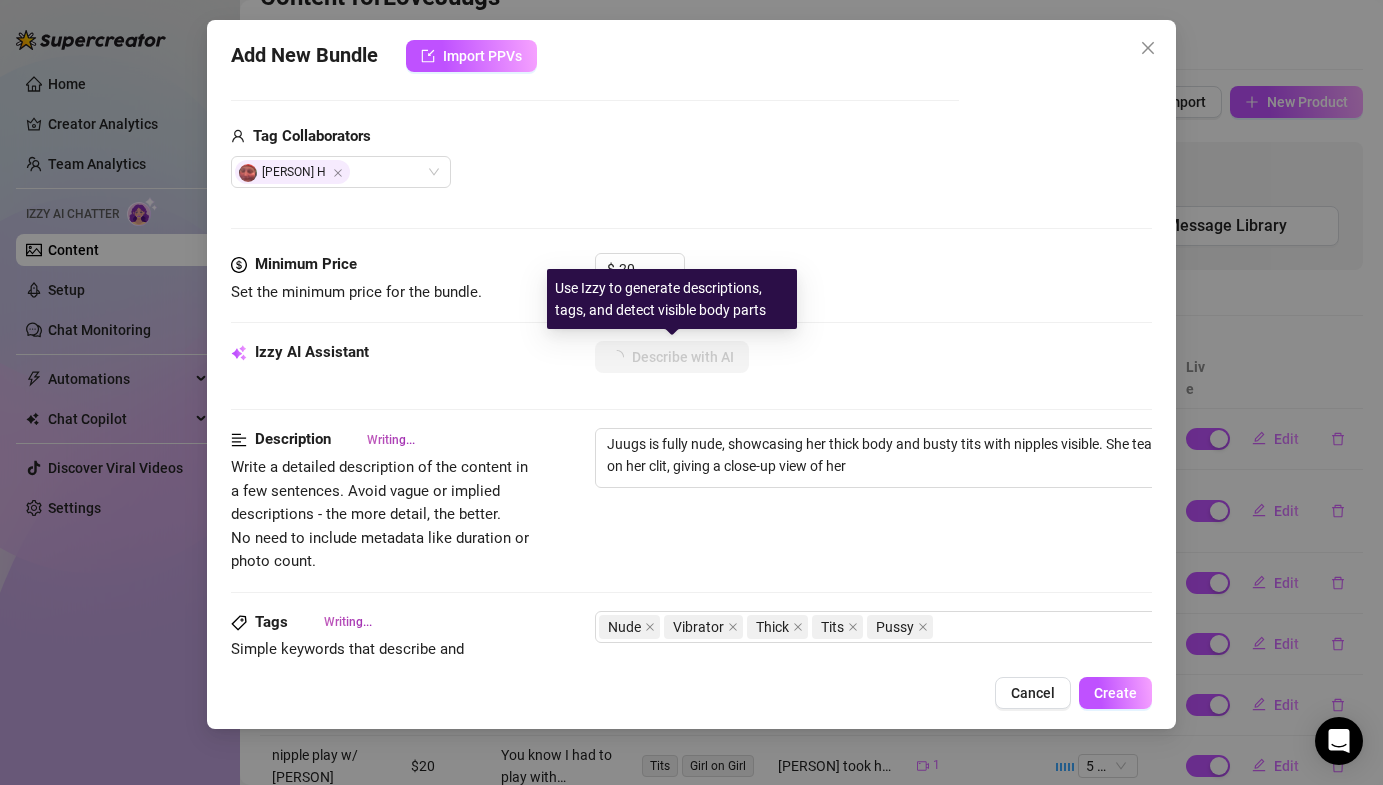 type on "Juugs is fully nude, showcasing her thick body and busty tits with nipples visible. She teases with a vibrator on her clit, giving a close-up view of her pussy." 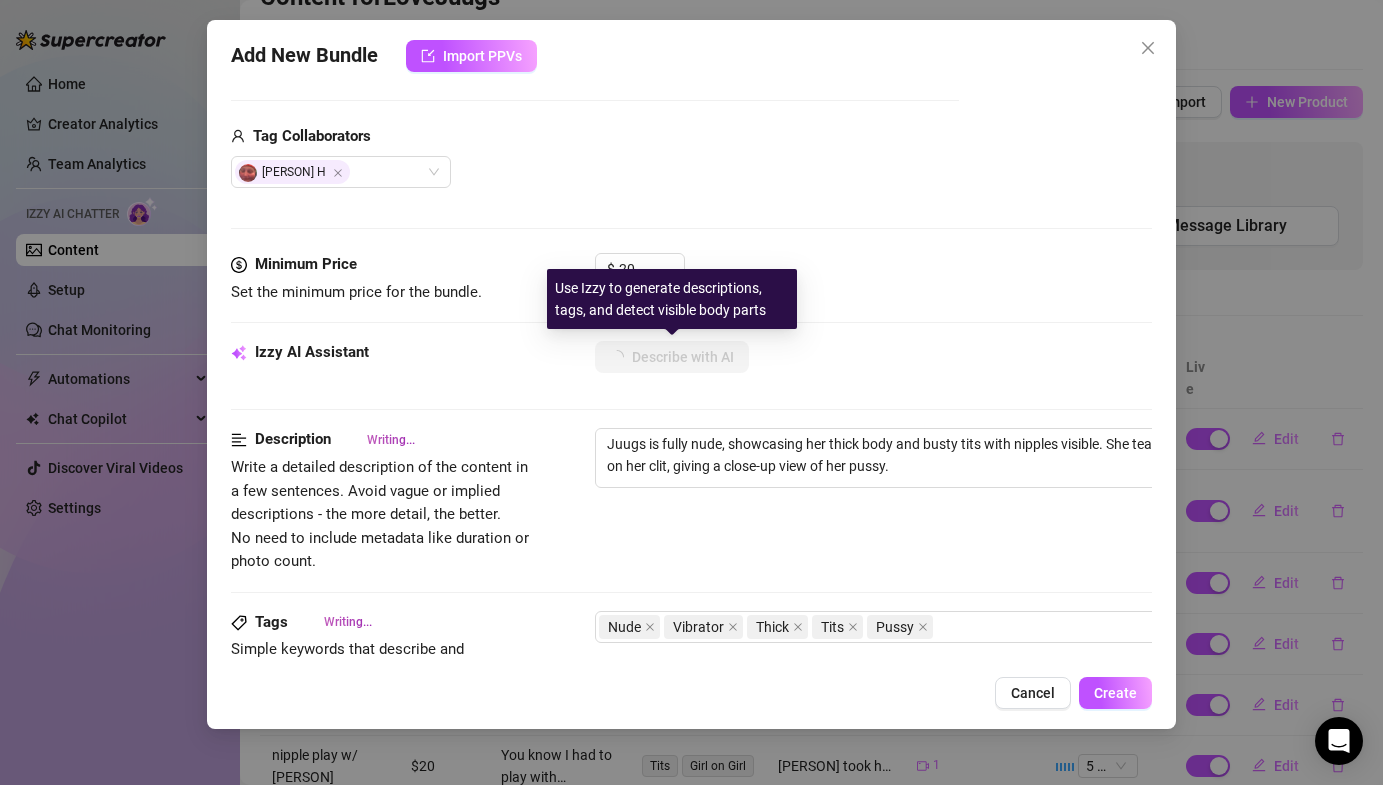 type on "Juugs is fully nude, showcasing her thick body and busty tits with nipples visible. She teases with a vibrator on her clit, giving a close-up view of her pussy. The" 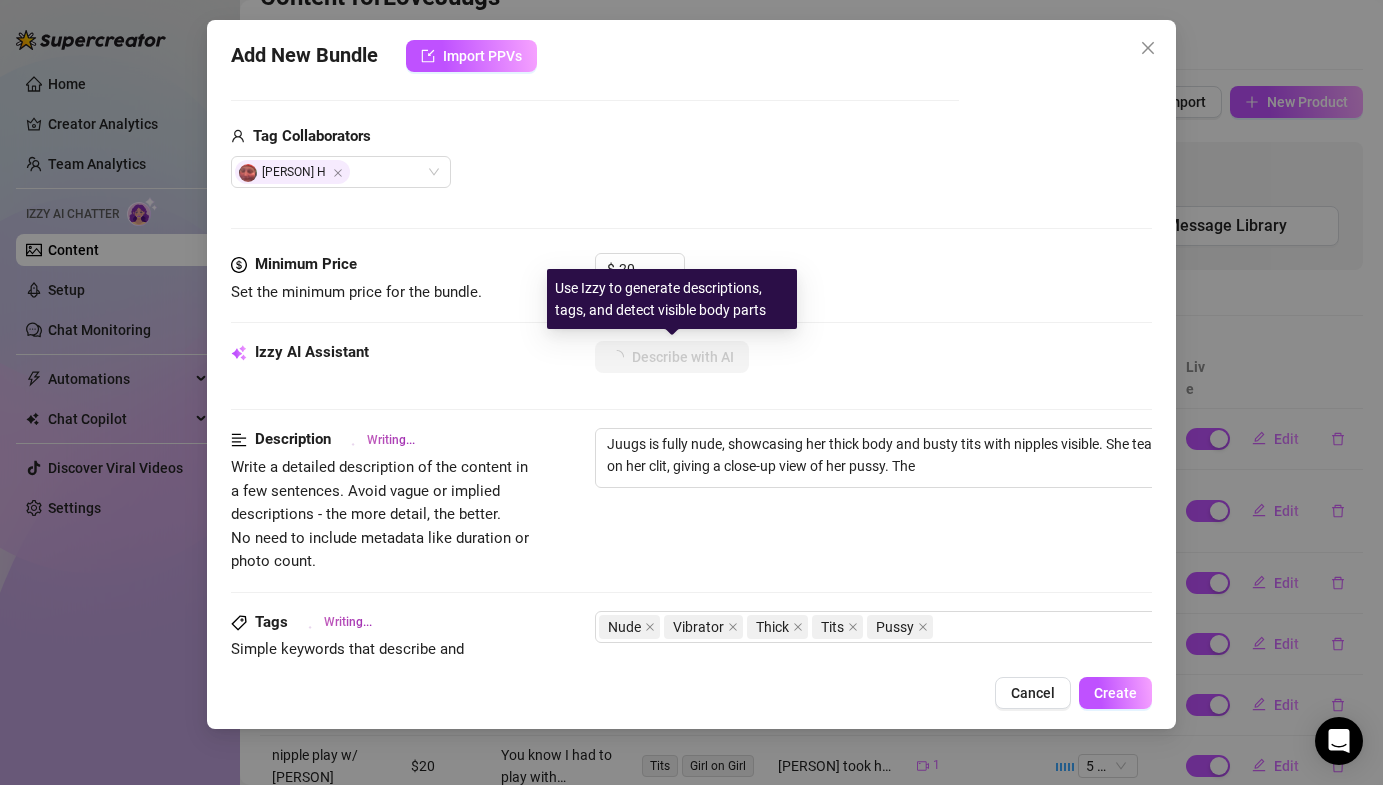 type on "Juugs is fully nude, showcasing her thick body and busty tits with nipples visible. She teases with a vibrator on her clit, giving a close-up view of her pussy. The setting is intimate, with Juugs lying back in a relaxed pose, focusing on her pleasure." 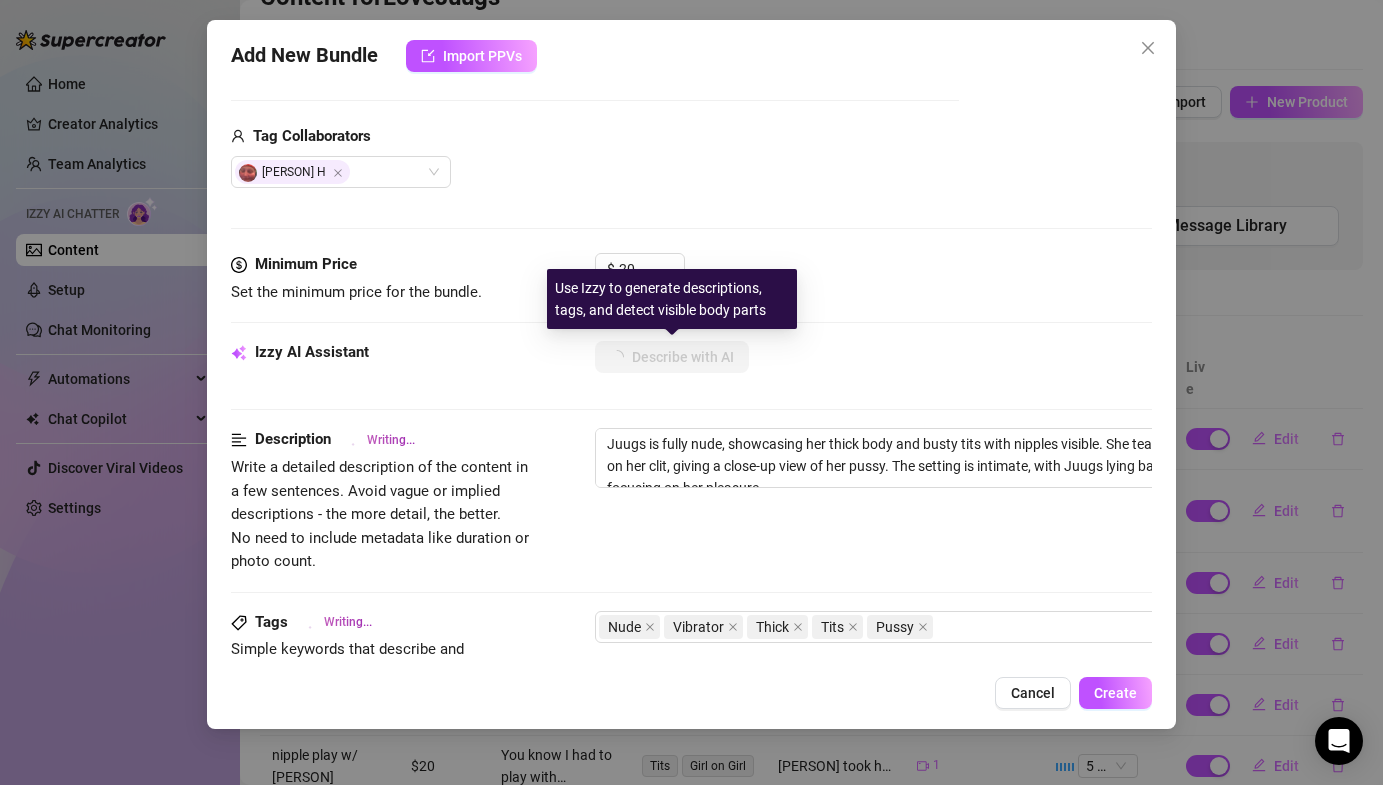 type on "[NAME] is fully nude, showcasing her thick body and busty tits with nipples visible. She teases with a vibrator on her clit, giving a close-up view of her pussy. The setting is" 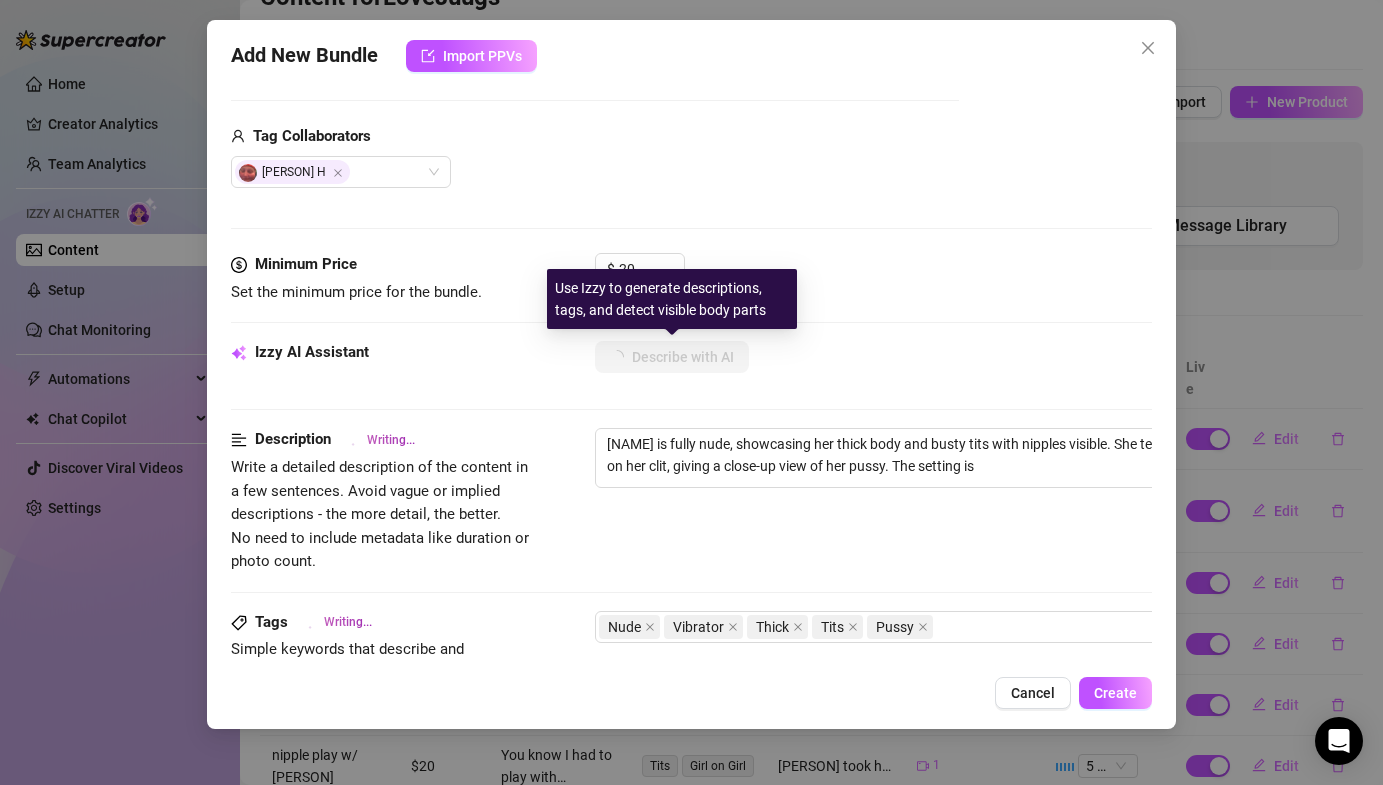 type on "[NAME] is fully nude, showcasing her thick body and busty tits with nipples visible. She teases with a vibrator on her clit, giving a close-up view of her pussy. The setting is intimate," 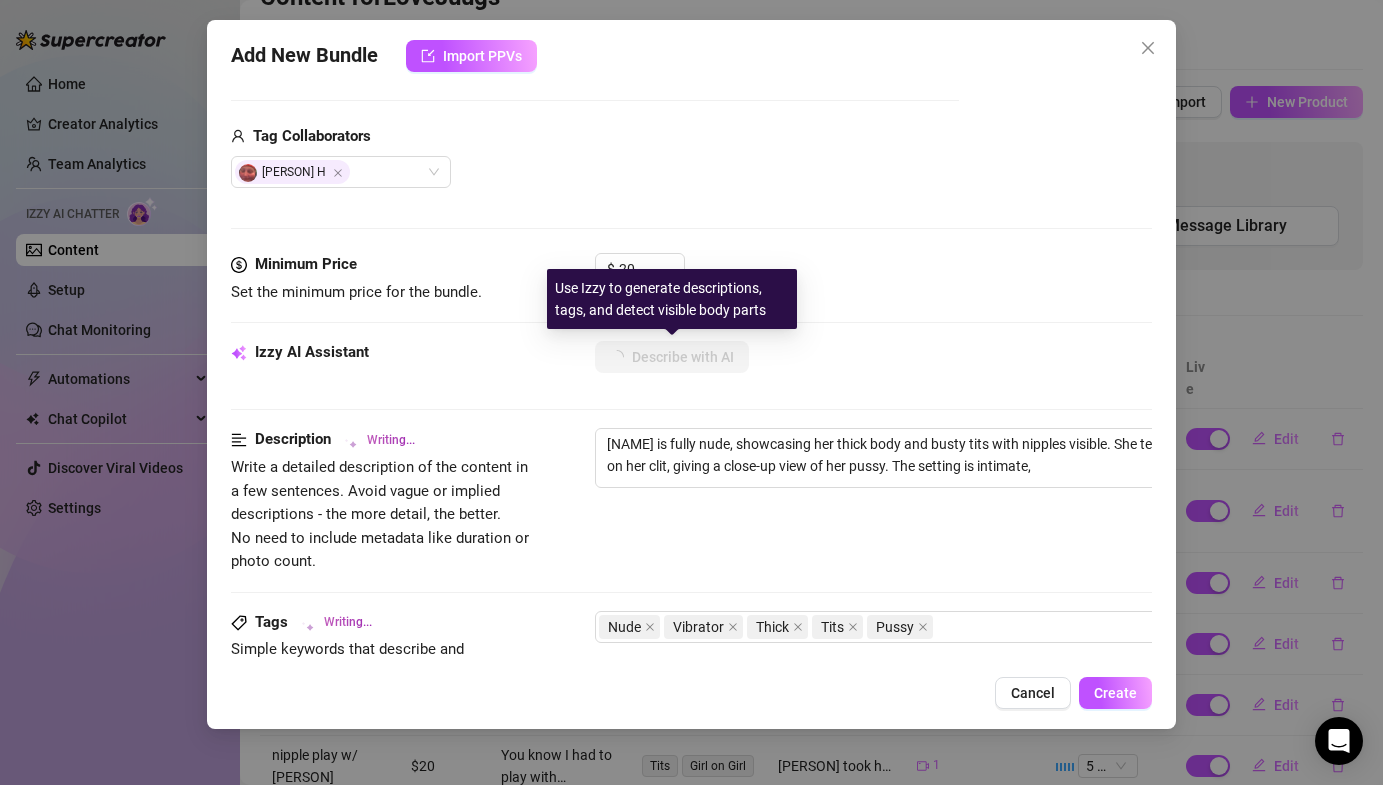 type on "[NAME] is fully nude, showcasing her thick body and busty tits with nipples visible. She teases with a vibrator on her clit, giving a close-up view of her pussy. The setting is intimate, with" 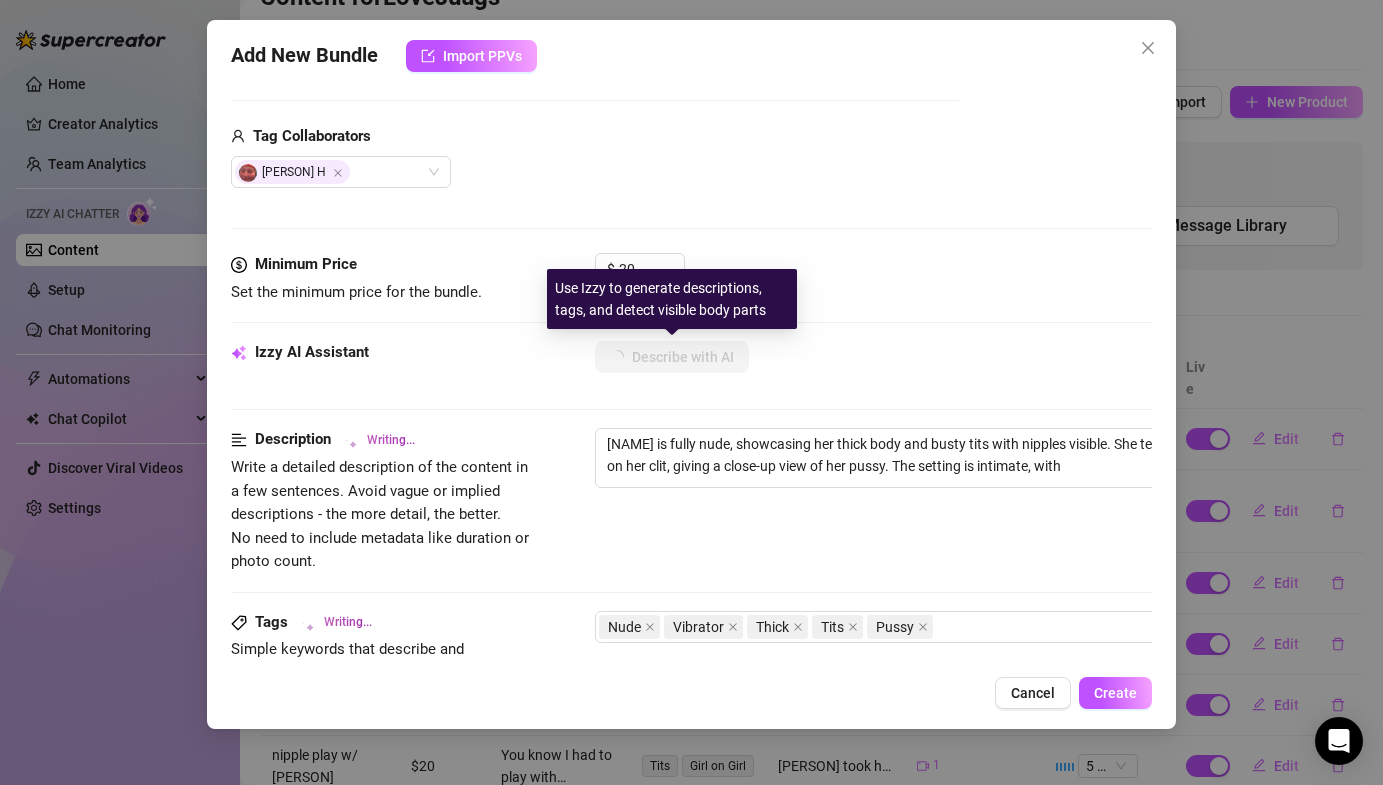 type on "[NAME] is fully nude, showcasing her thick body and busty tits with nipples visible. She teases with a vibrator on her clit, giving a close-up view of her pussy. The setting is intimate, with [NAME]" 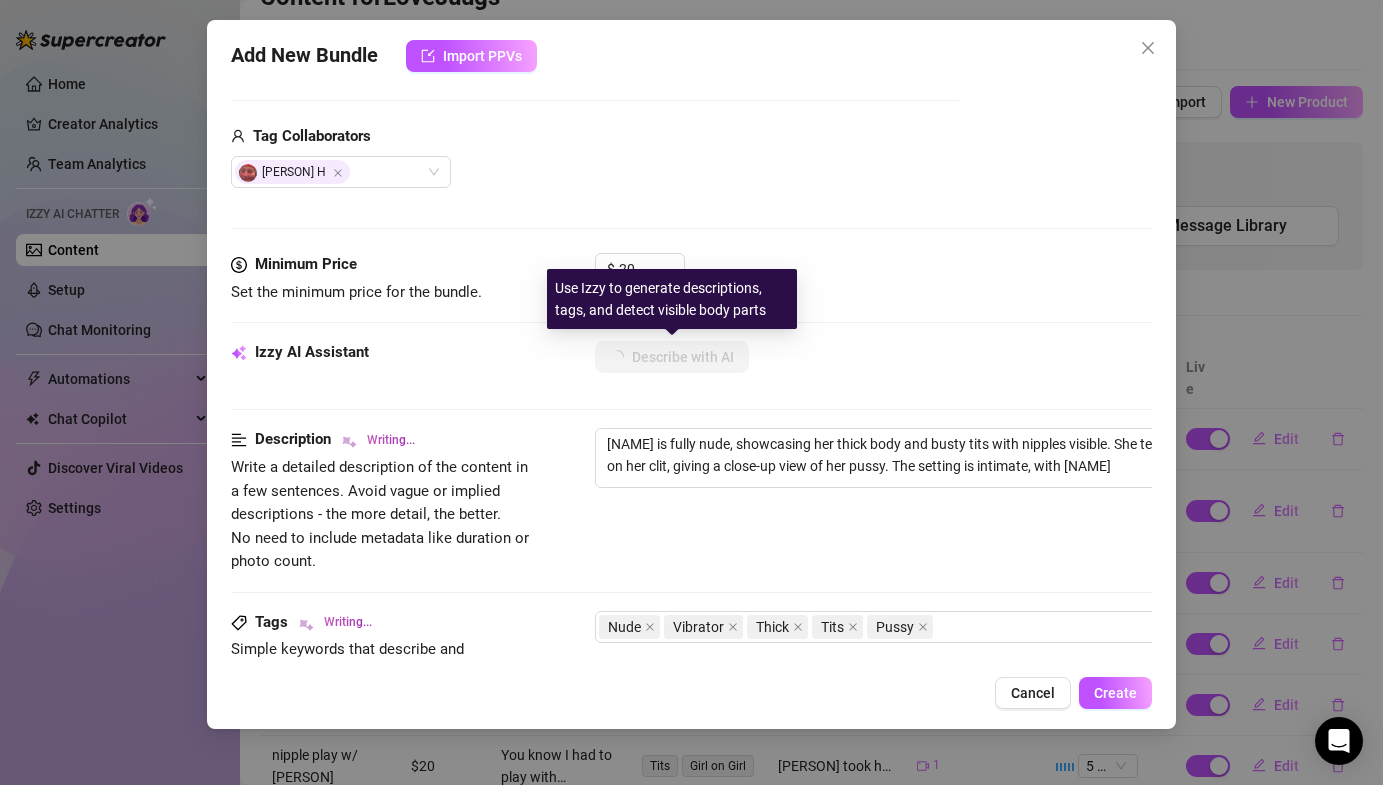 type on "Juugs is fully nude, showcasing her thick body and busty tits with nipples visible. She teases with a vibrator on her clit, giving a close-up view of her pussy. The setting is intimate, with Juugs lying" 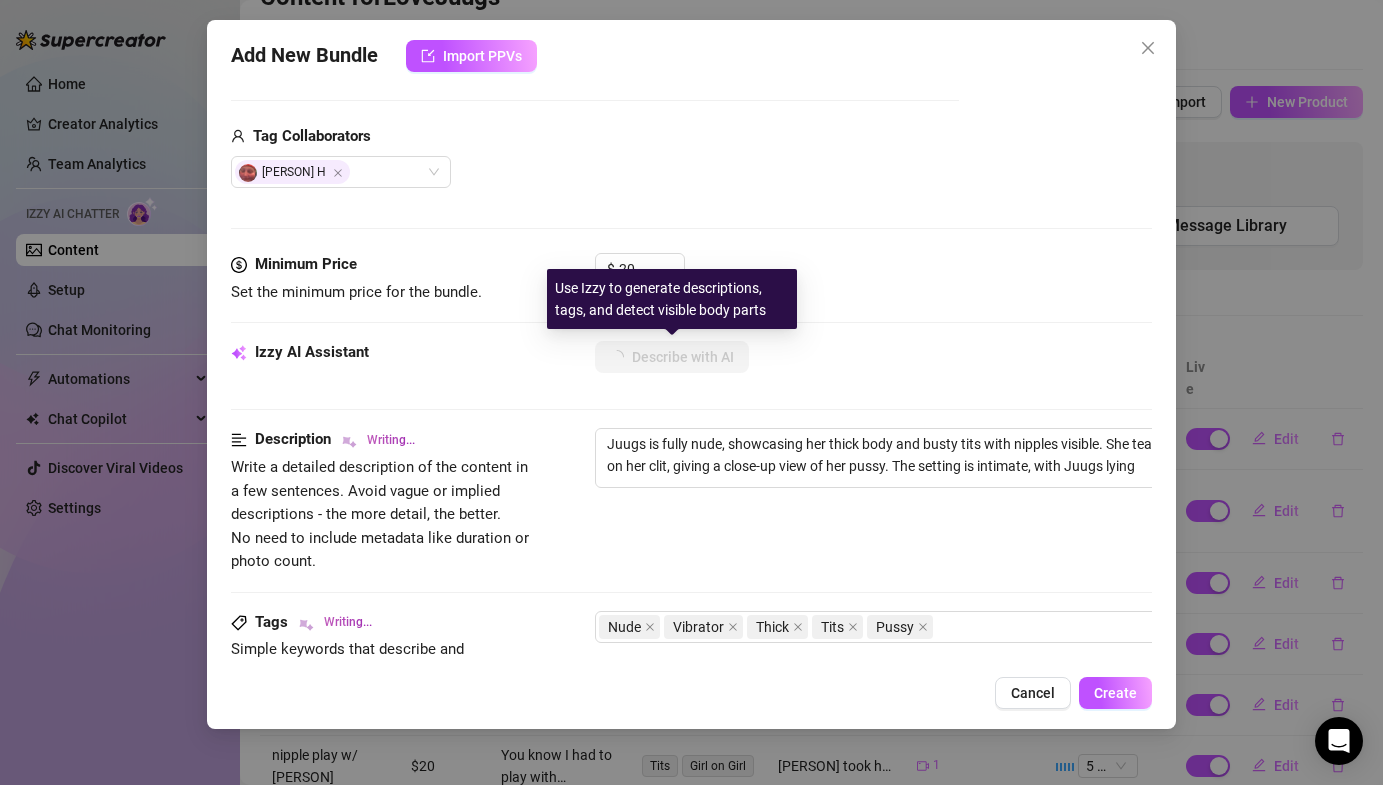 type on "Juugs is fully nude, showcasing her thick body and busty tits with nipples visible. She teases with a vibrator on her clit, giving a close-up view of her pussy. The setting is intimate, with Juugs lying back" 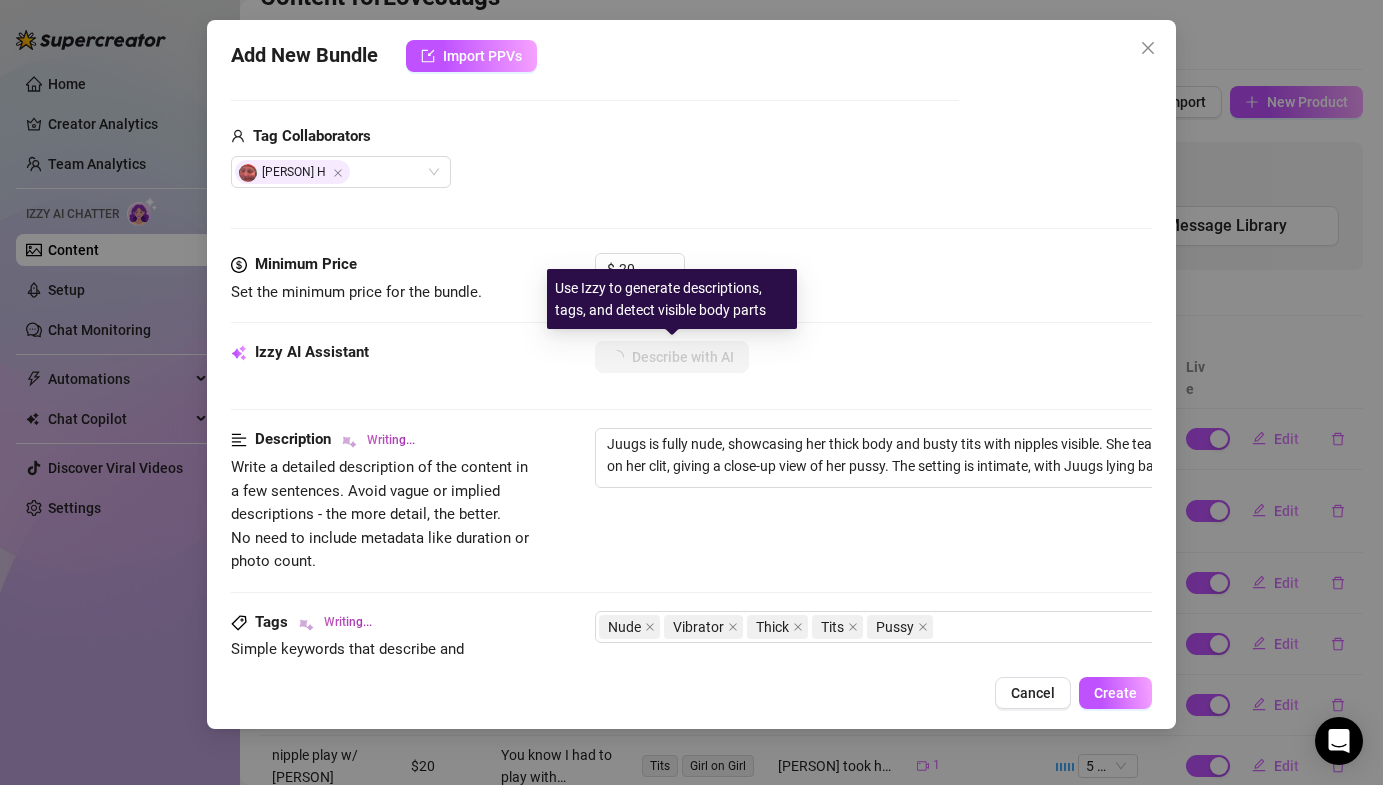 type on "Juugs is fully nude, showcasing her thick body and busty tits with nipples visible. She teases with a vibrator on her clit, giving a close-up view of her pussy. The setting is intimate, with Juugs lying back in" 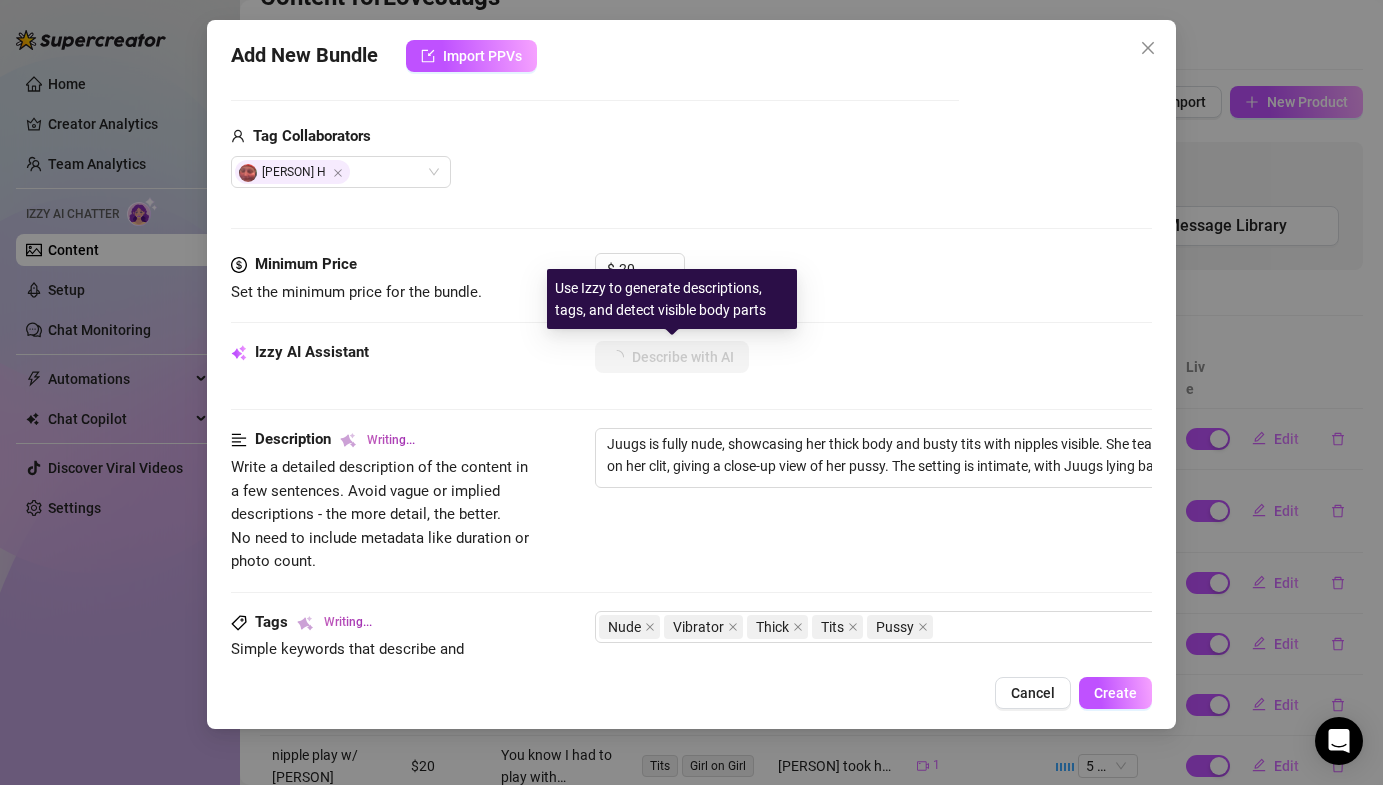 type on "[NAME] is fully nude, showcasing her thick body and busty tits with nipples visible. She teases with a vibrator on her clit, giving a close-up view of her pussy. The setting is intimate, with [NAME]" 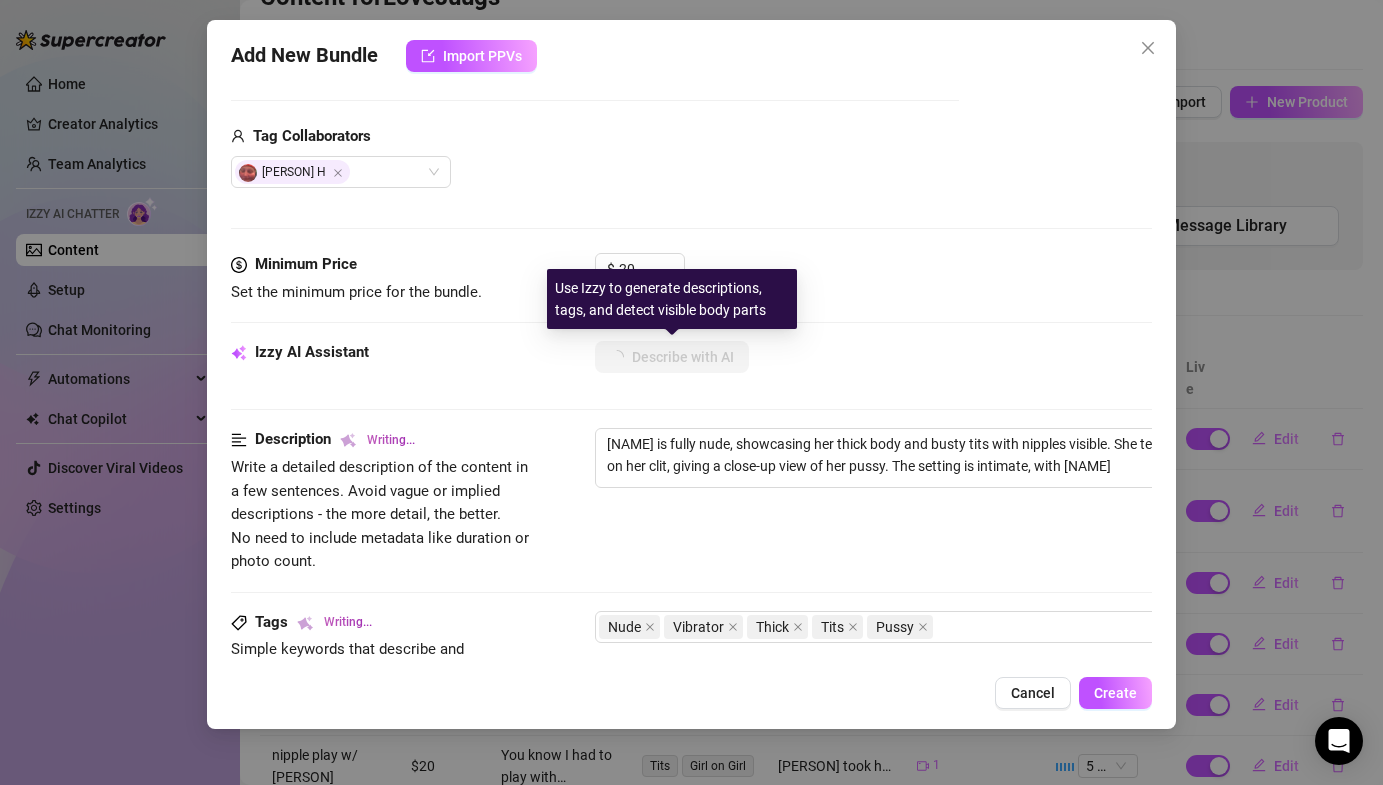 type on "[NAME] is fully nude, showcasing her thick body and busty tits with nipples visible. She teases with a vibrator on her clit, giving a close-up view of her pussy. The setting is intimate, with [NAME] lying back in a relaxed" 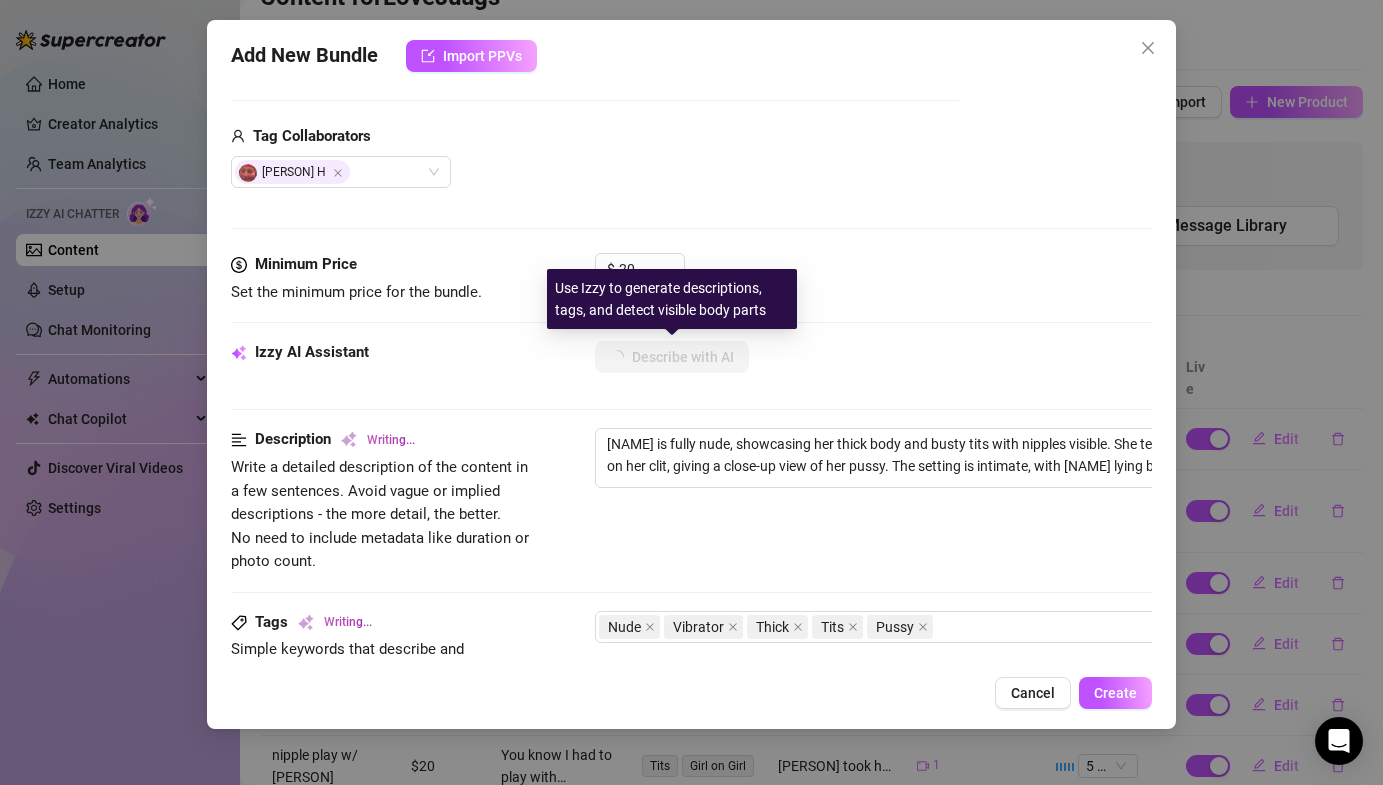 type on "Juugs is fully nude, showcasing her thick body and busty tits with nipples visible. She teases with a vibrator on her clit, giving a close-up view of her pussy. The setting is intimate, with Juugs lying back in a relaxed pose," 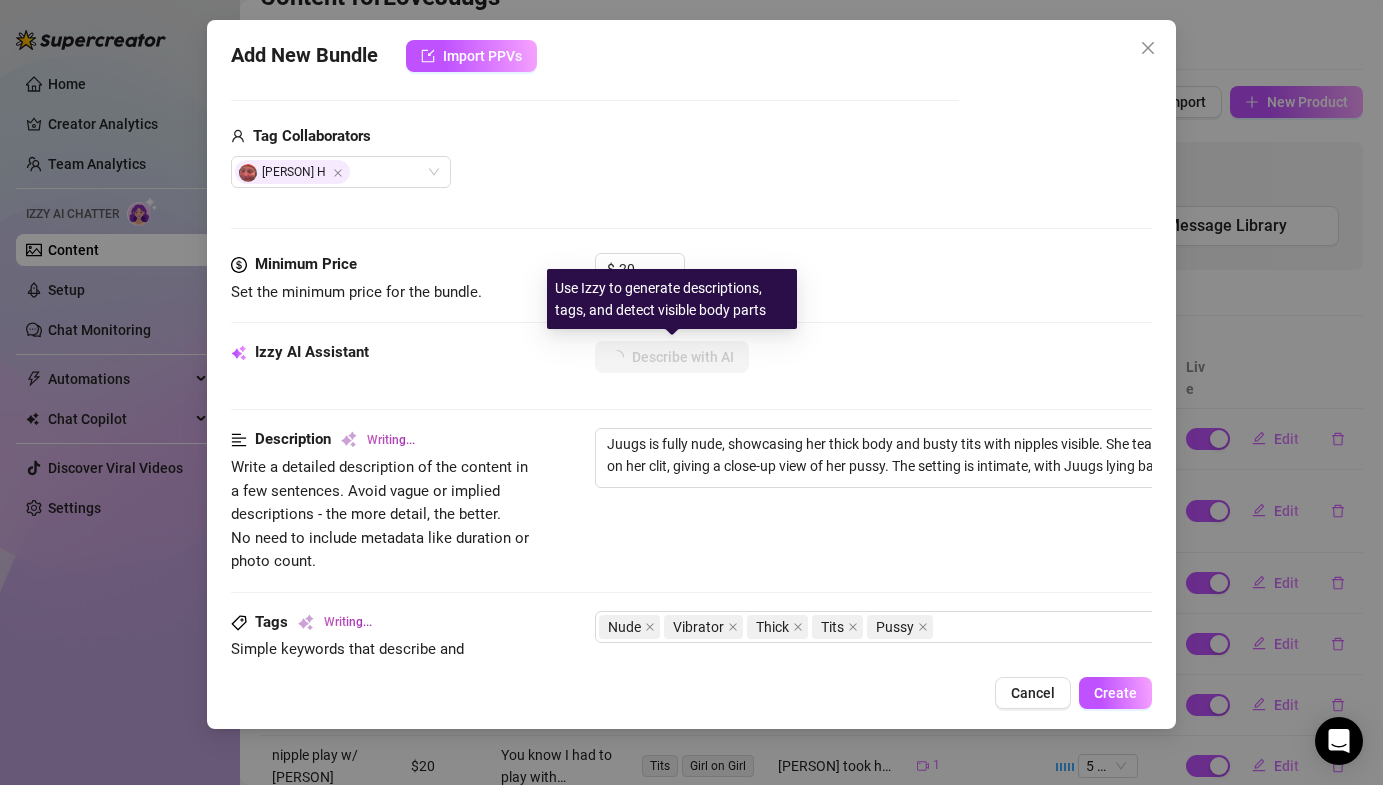 type on "Juugs is fully nude, showcasing her thick body and busty tits with nipples visible. She teases with a vibrator on her clit, giving a close-up view of her pussy. The setting is intimate, with Juugs lying back in a relaxed pose, focusing" 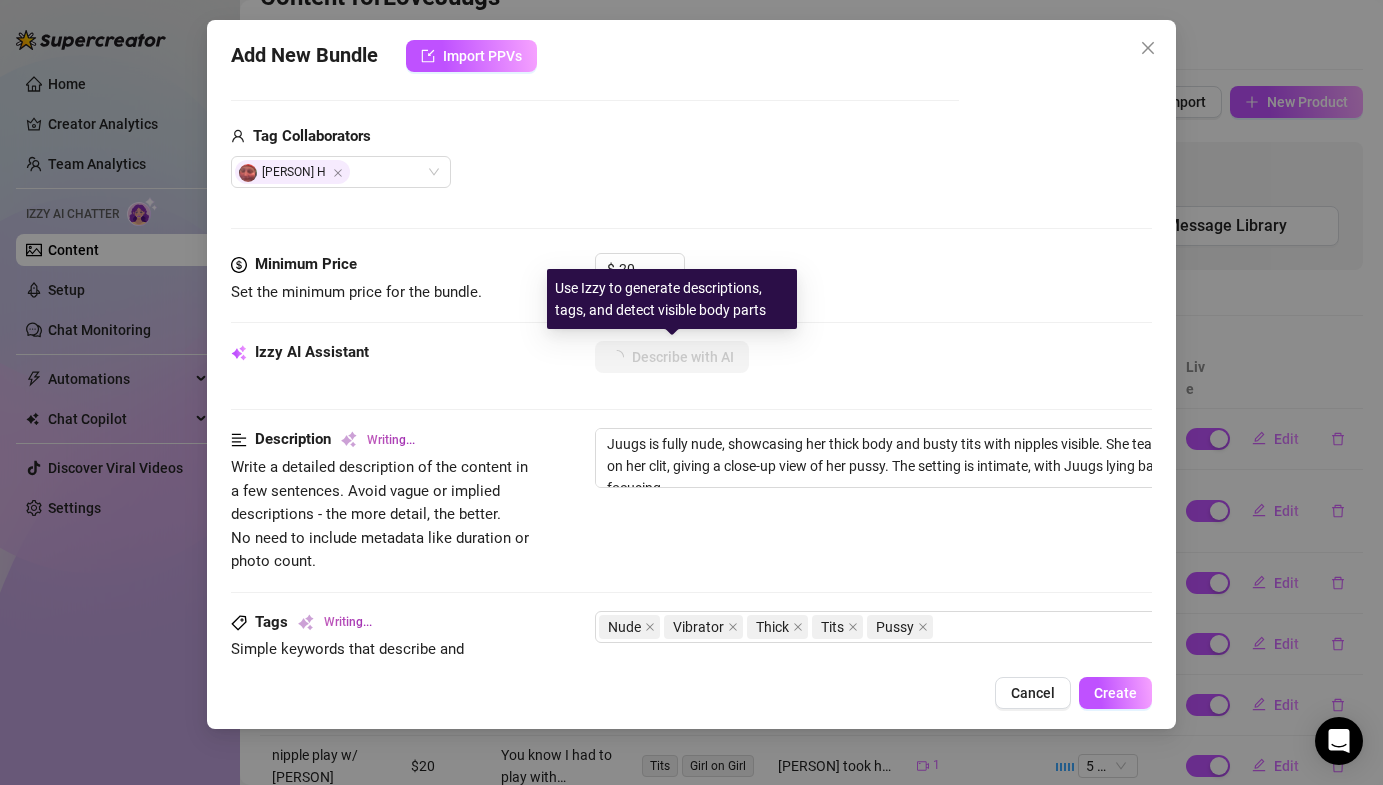 type on "Juugs is fully nude, showcasing her thick body and busty tits with nipples visible. She teases with a vibrator on her clit, giving a close-up view of her pussy. The setting is intimate, with Juugs lying back in a relaxed pose, focusing on" 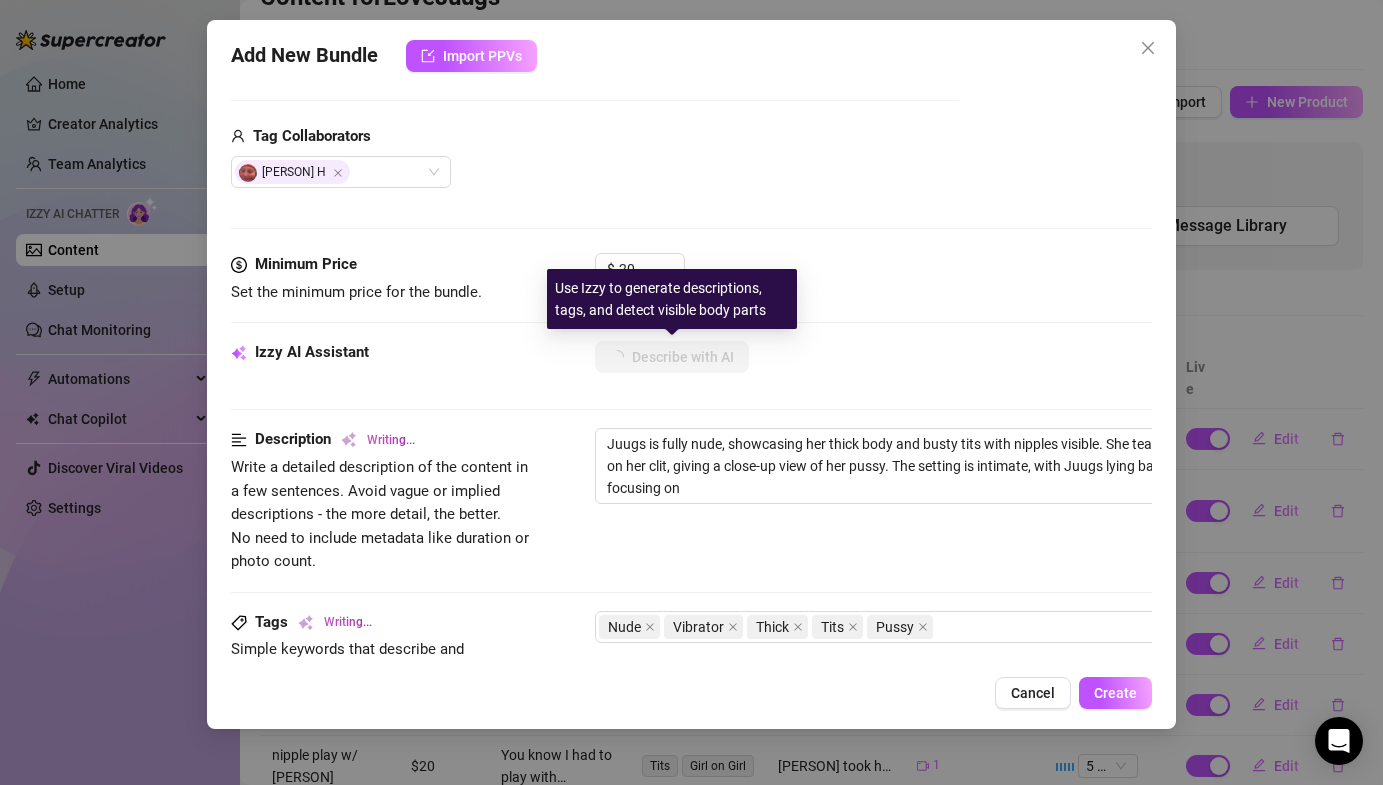type on "Juugs is fully nude, showcasing her thick body and busty tits with nipples visible. She teases with a vibrator on her clit, giving a close-up view of her pussy. The setting is intimate, with Juugs lying back in a relaxed pose, focusing on her" 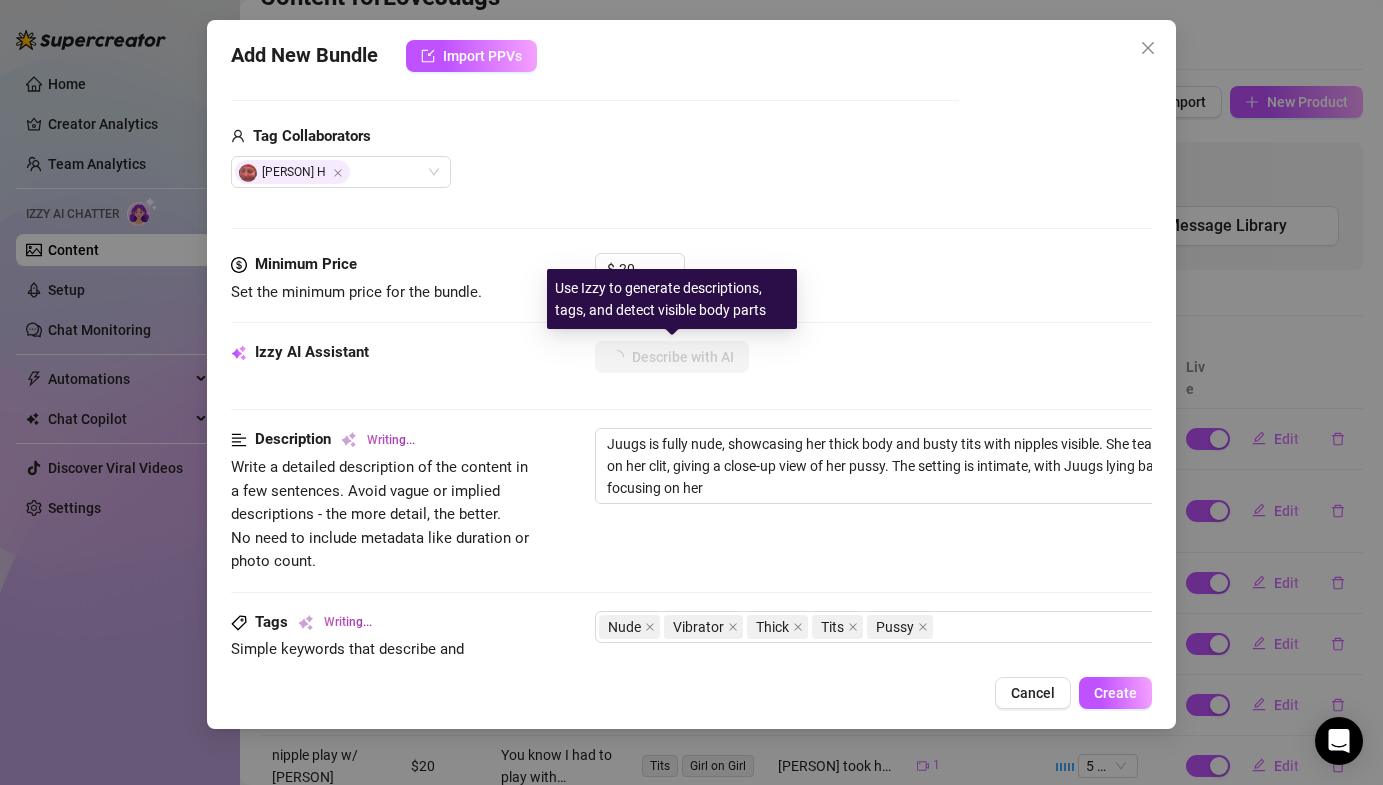 type on "Juugs is fully nude, showcasing her thick body and busty tits with nipples visible. She teases with a vibrator on her clit, giving a close-up view of her pussy. The setting is intimate, with Juugs lying back in a relaxed pose, focusing on her pleasure." 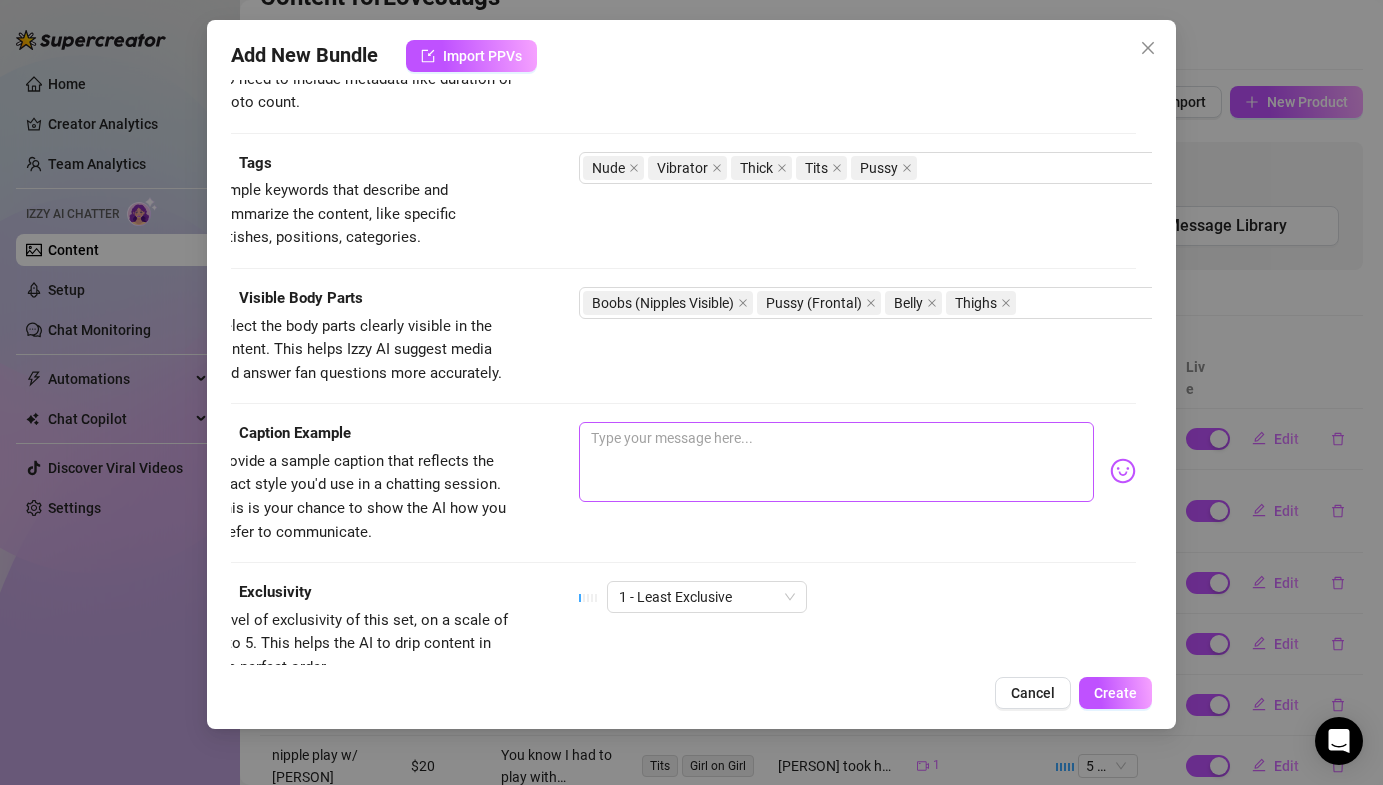 scroll, scrollTop: 932, scrollLeft: 0, axis: vertical 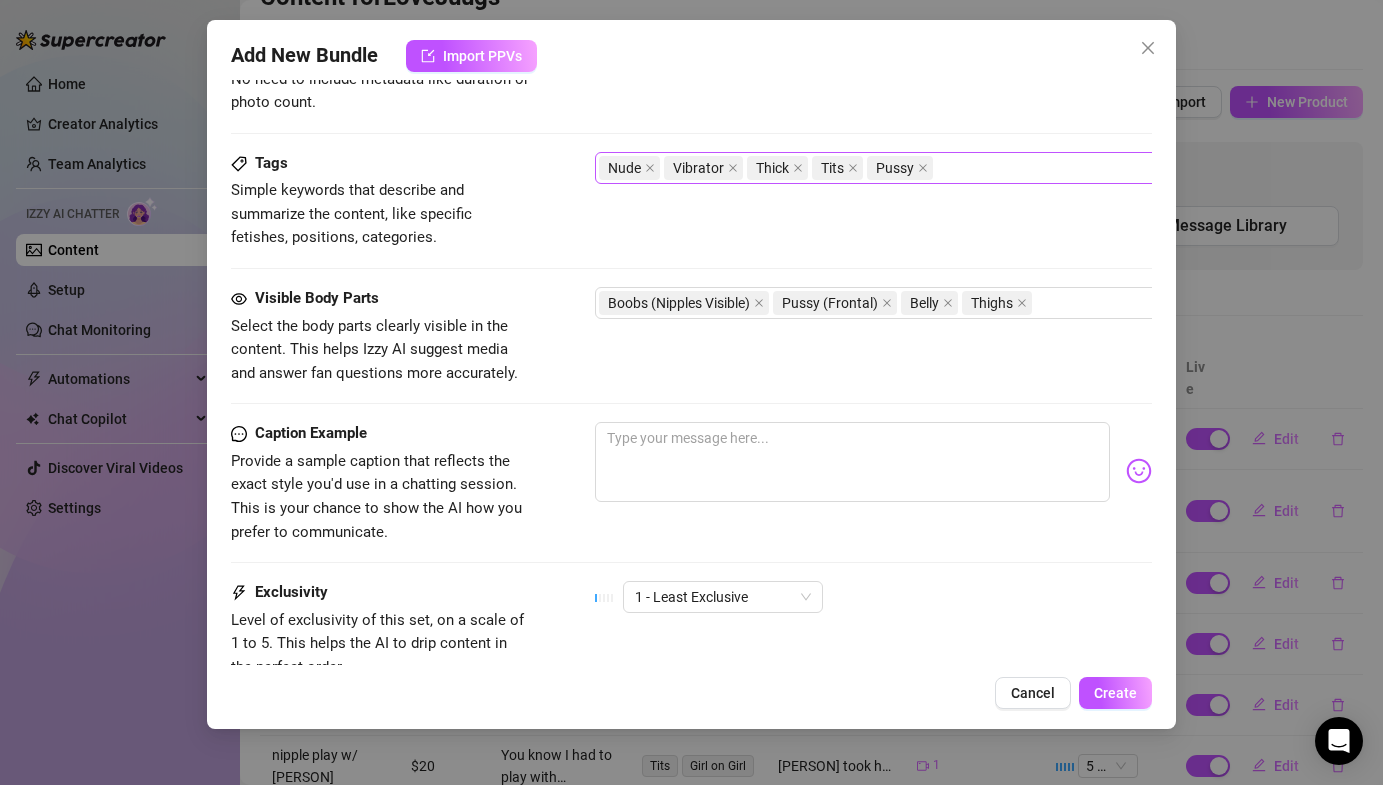 click on "Nude Vibrator Thick Tits Pussy" at bounding box center [934, 168] 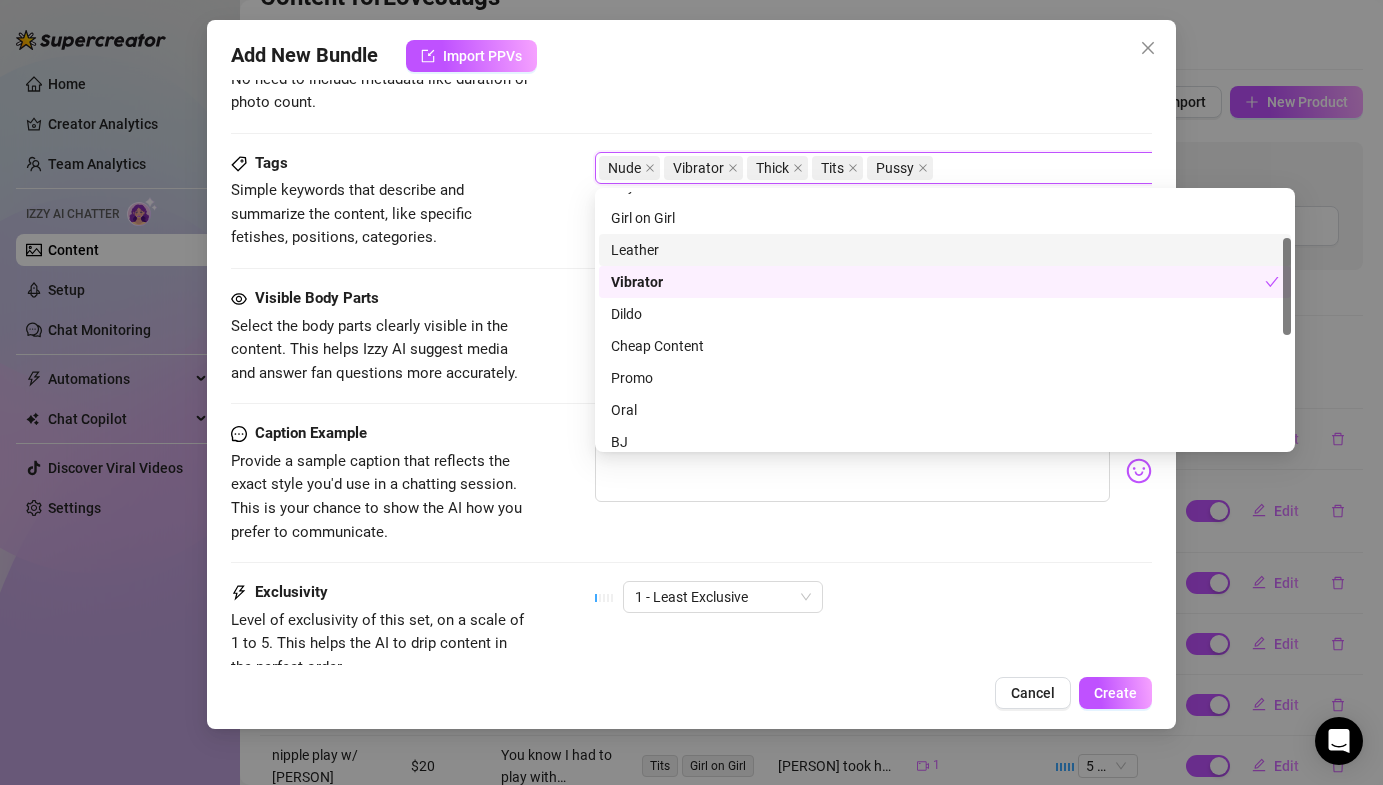 scroll, scrollTop: 122, scrollLeft: 0, axis: vertical 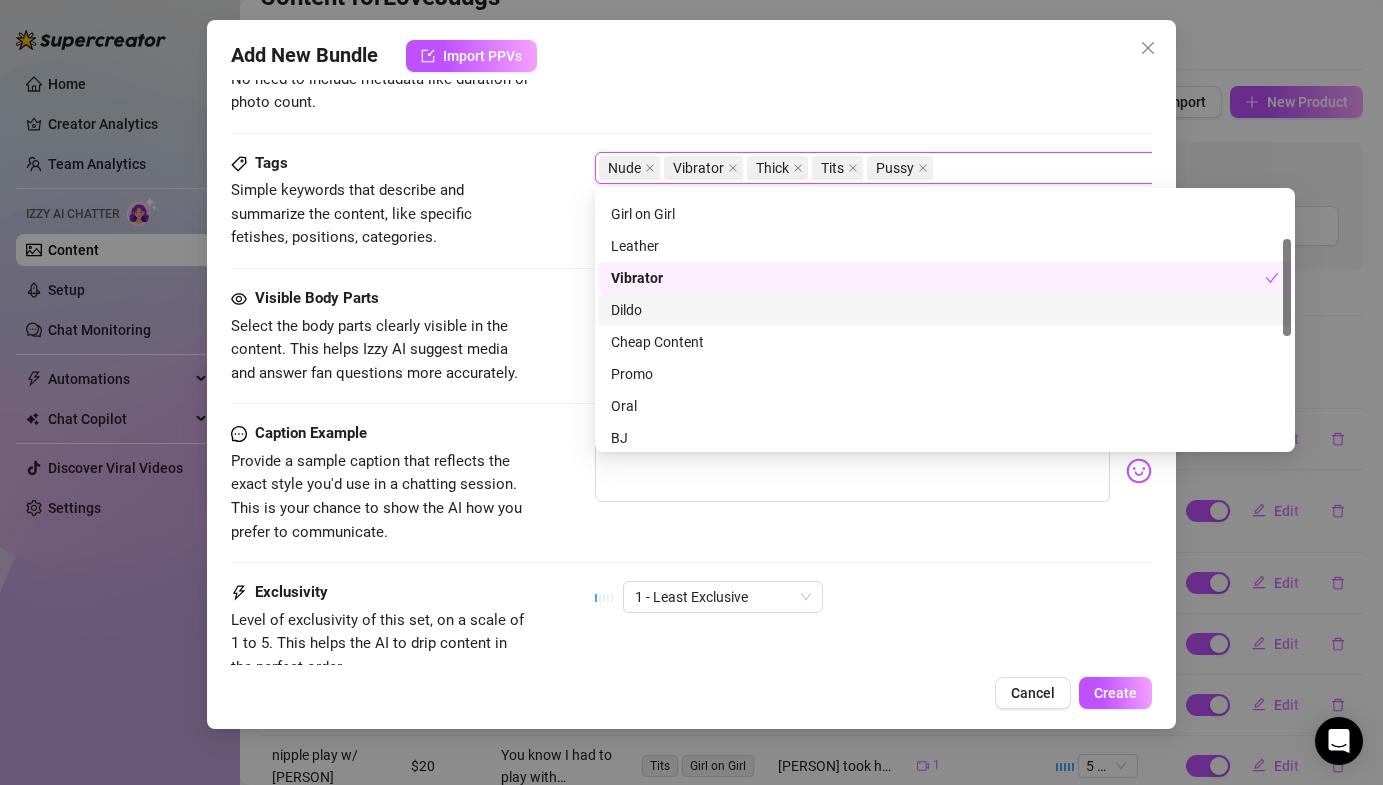click on "Dildo" at bounding box center [945, 310] 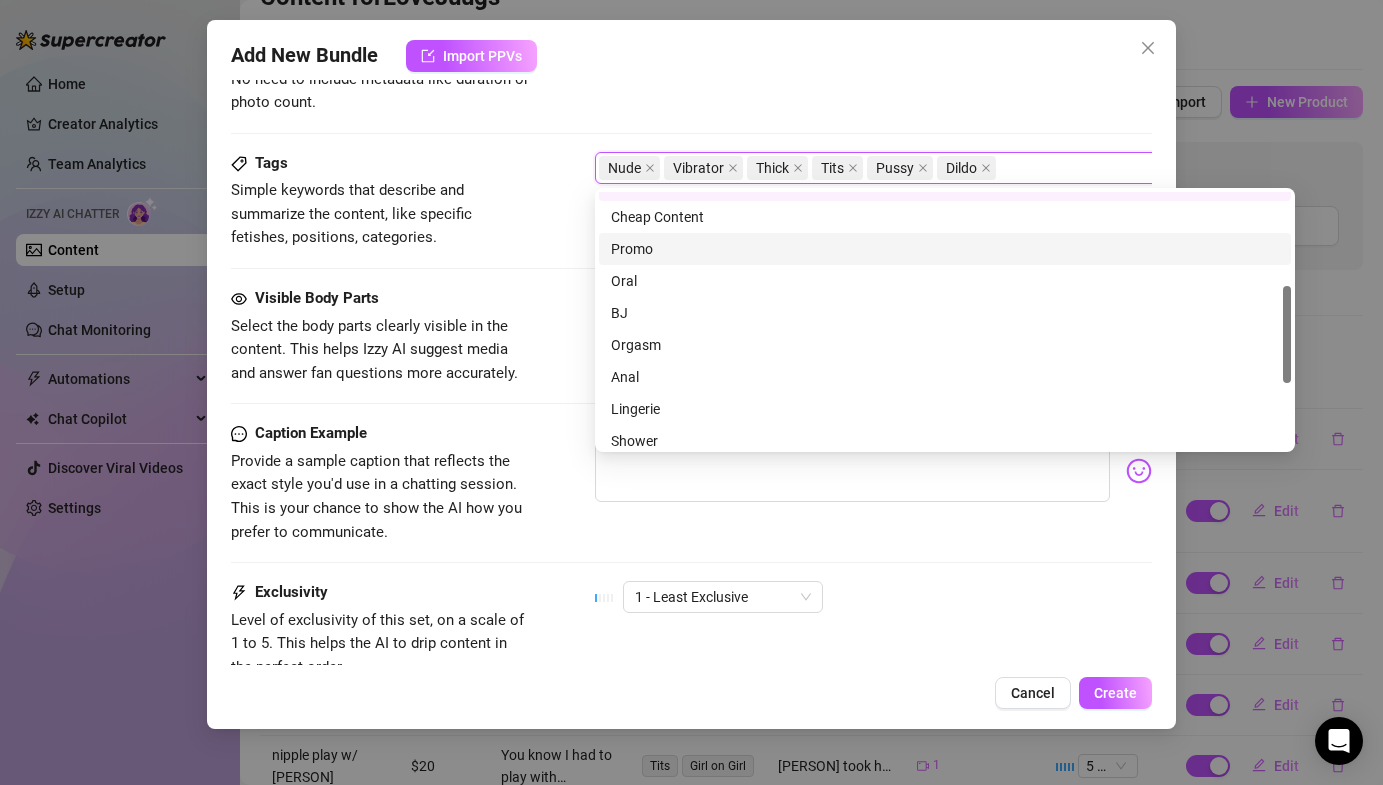 scroll, scrollTop: 246, scrollLeft: 0, axis: vertical 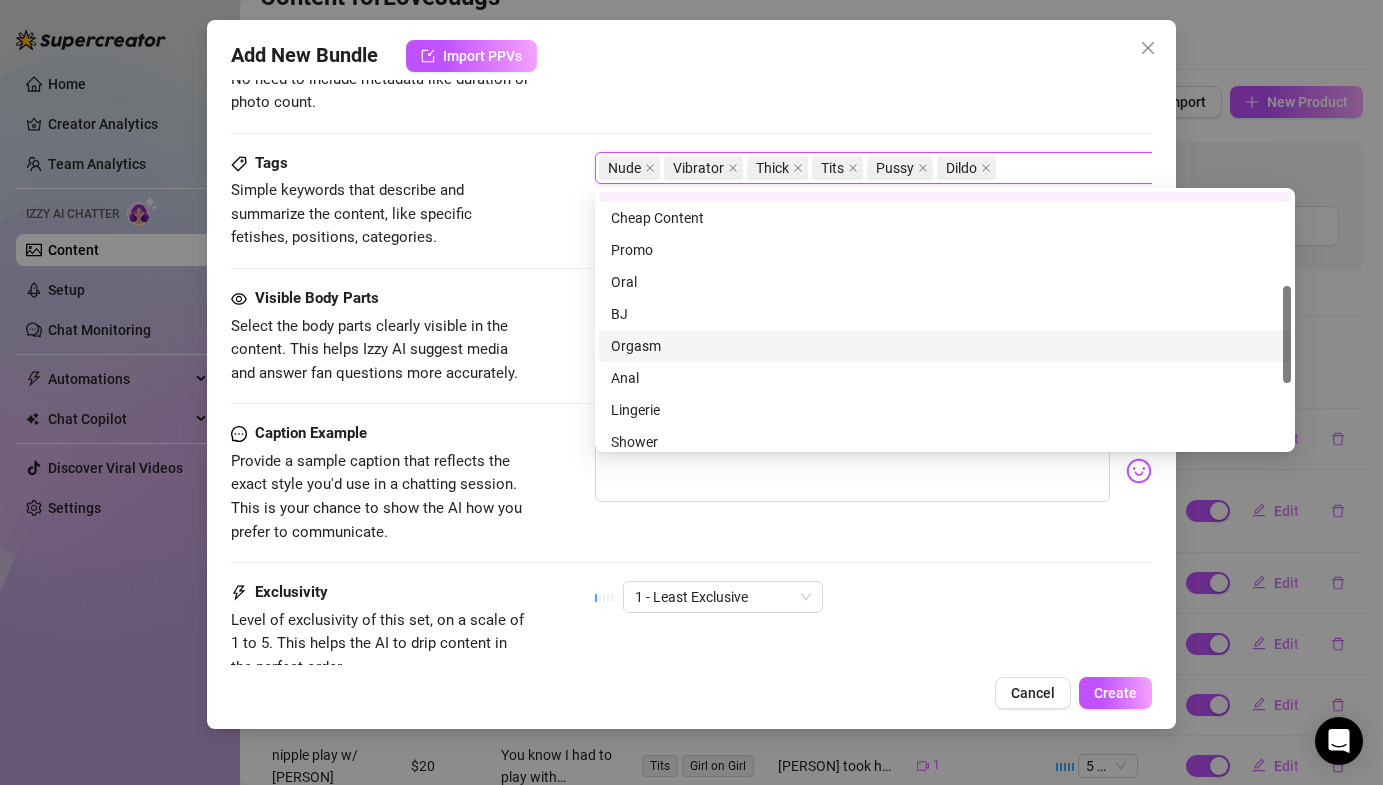 click on "Orgasm" at bounding box center [945, 346] 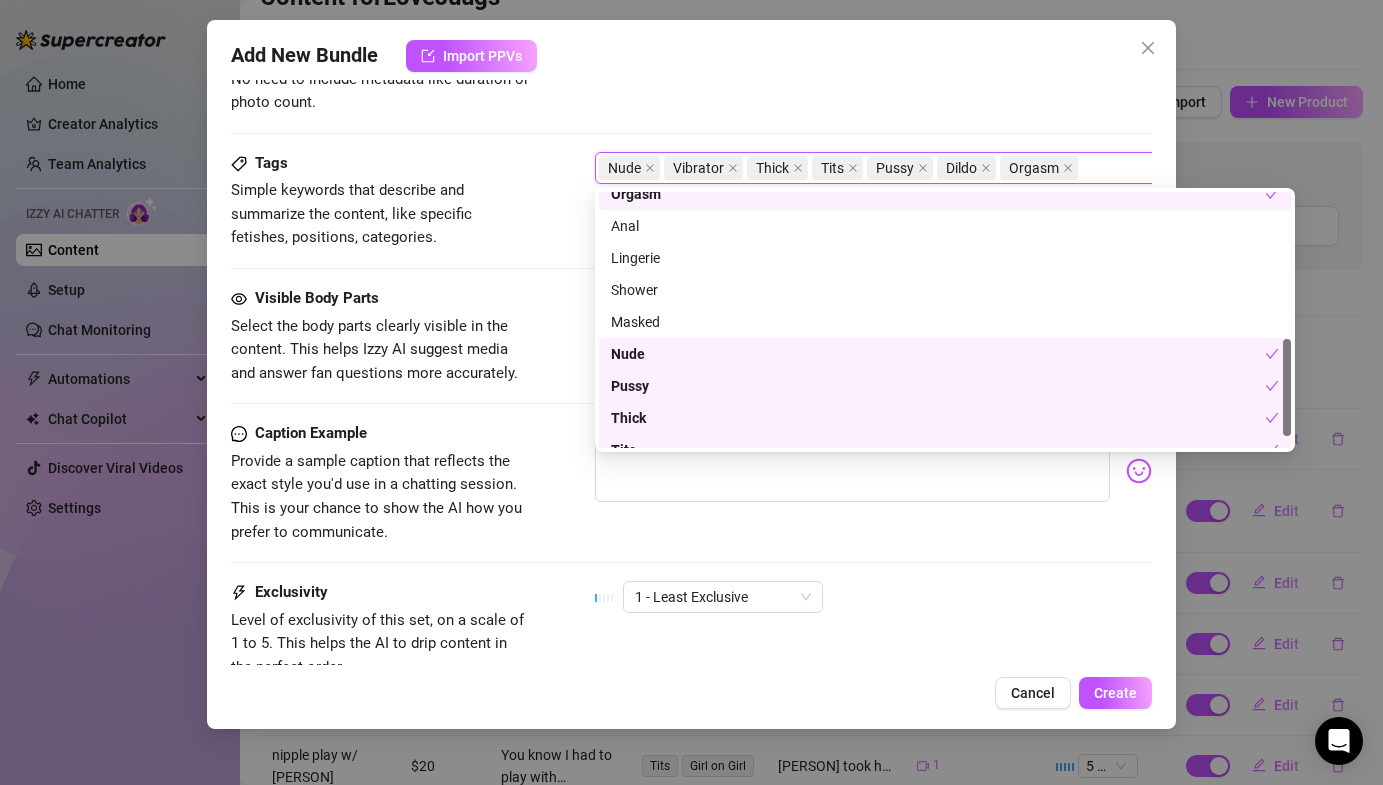 scroll, scrollTop: 416, scrollLeft: 0, axis: vertical 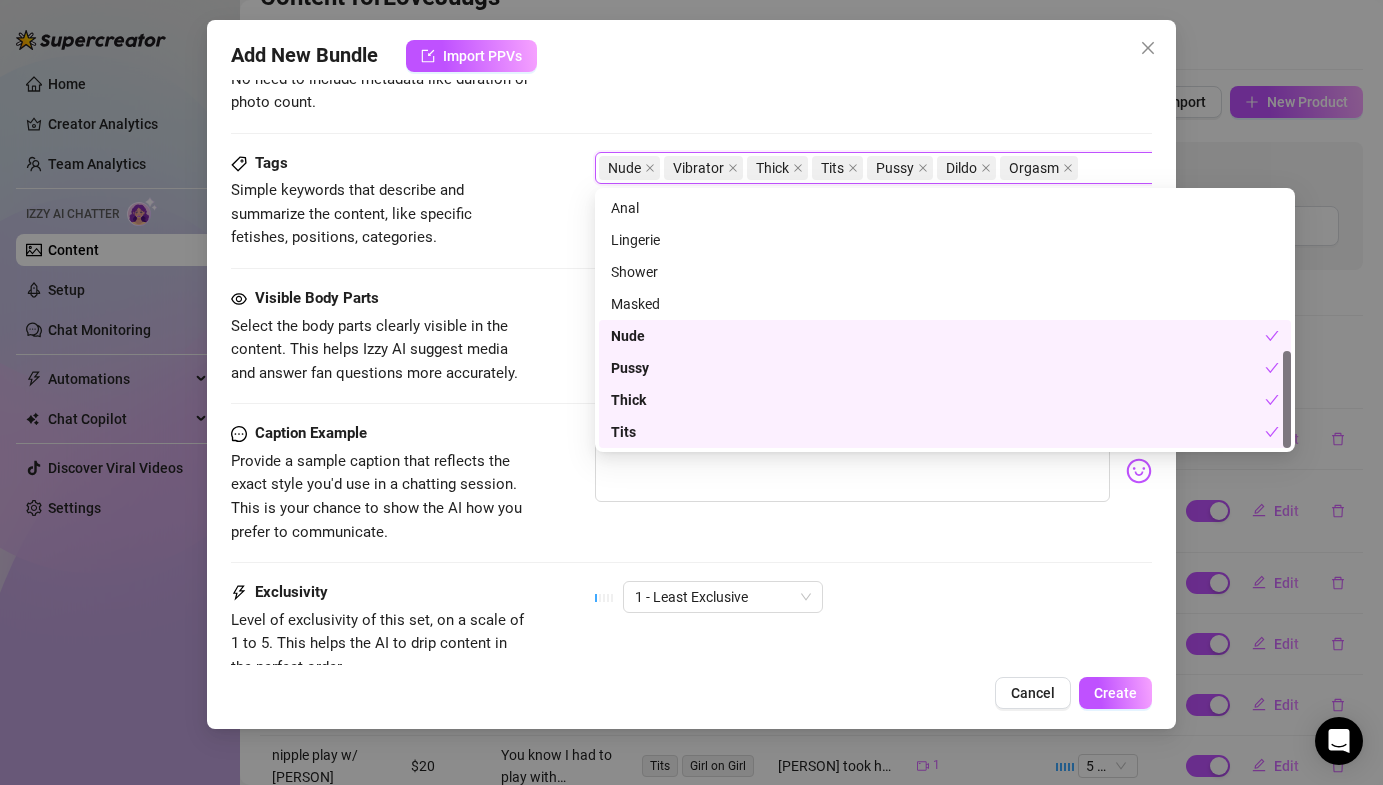 click on "Caption Example Provide a sample caption that reflects the exact style you'd use in a chatting session. This is your chance to show the AI how you prefer to communicate." at bounding box center [691, 483] 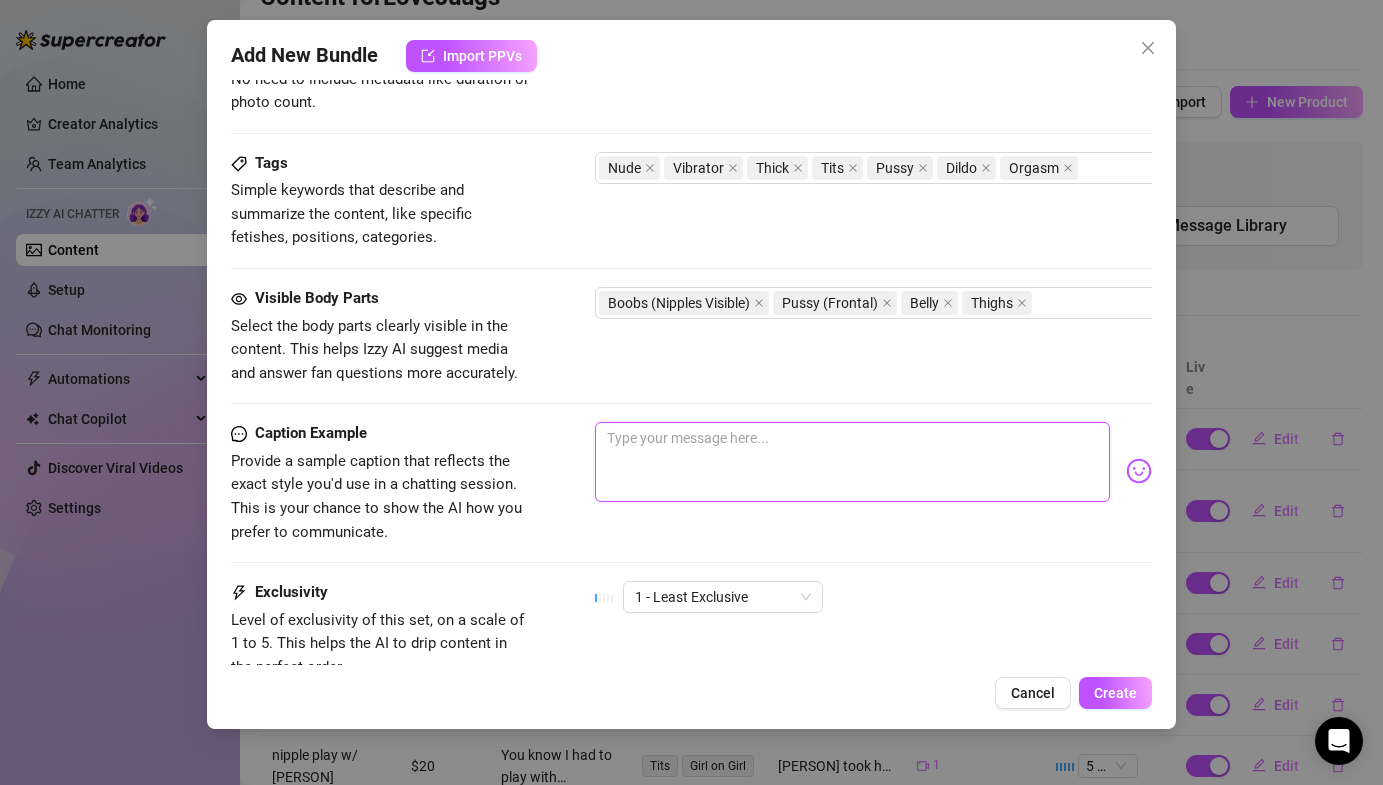 click at bounding box center (852, 462) 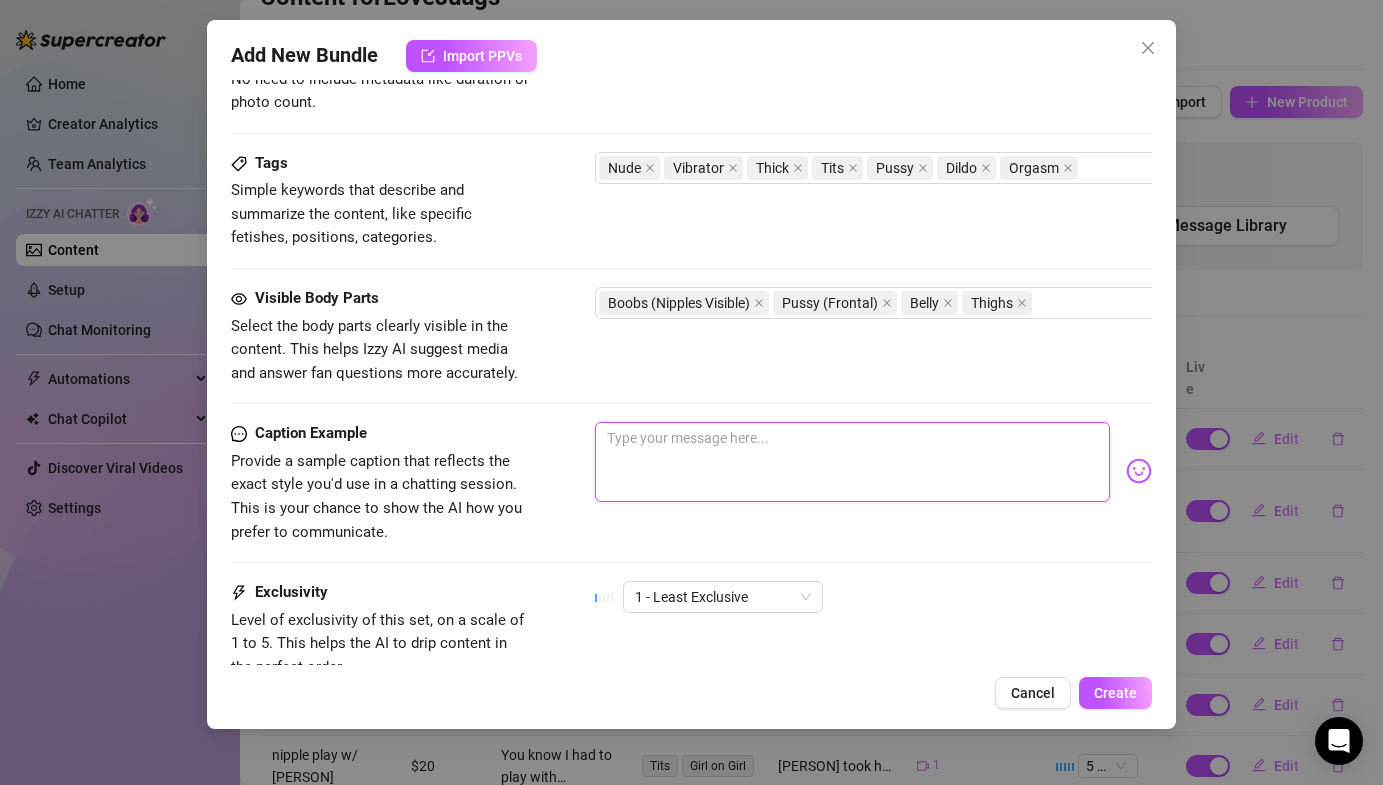 paste on "I was looking forward to using my new dildo & I finally got the chance to! I forgot I also had a little mini vibrator too so i decided to tease my clit with it. Anyway I cum super fucking hard and my whole body ends up shaking at the end. That never happens. I really enjoyed fucking myself with that dildo and it just might be my new fav one. So yeah, let me know if you enjoy this video!😘😘" 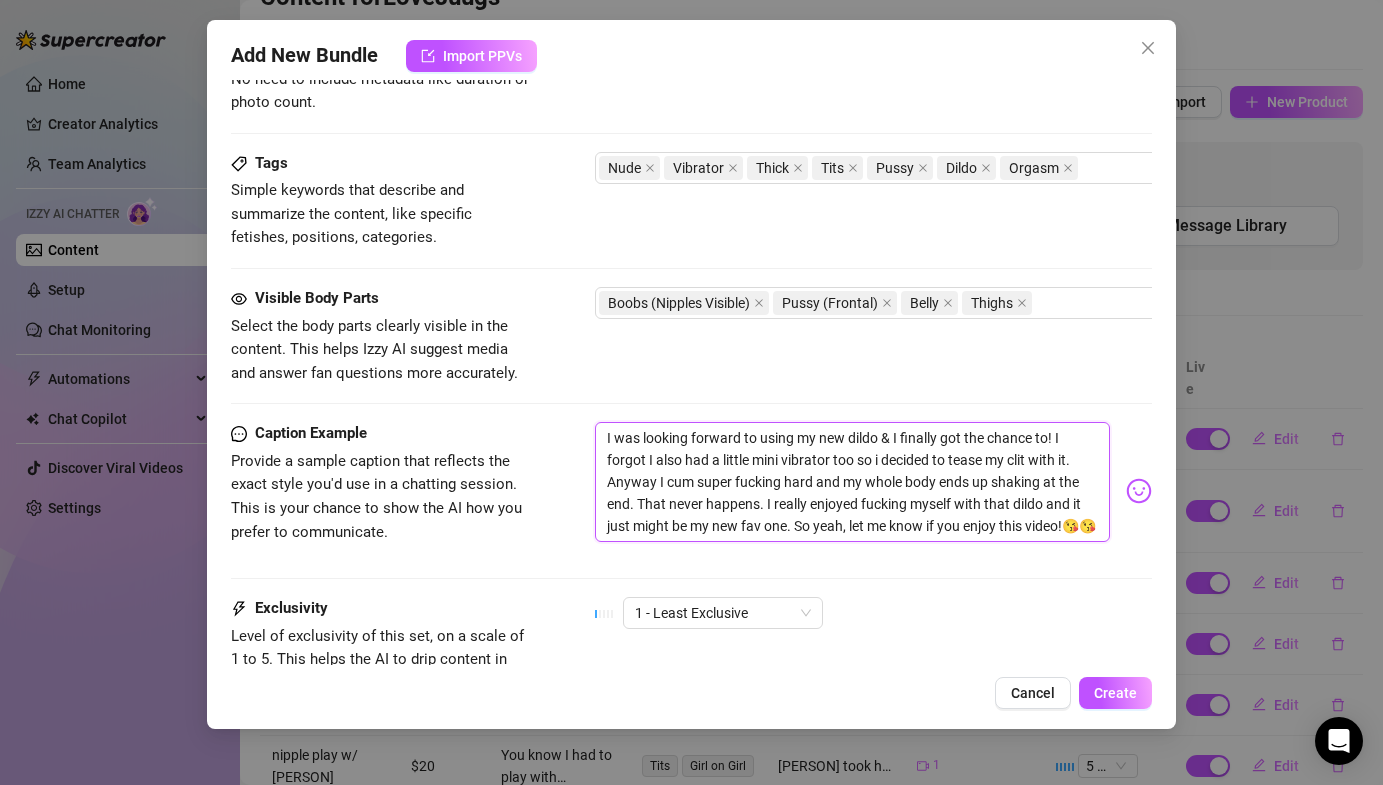 scroll, scrollTop: 0, scrollLeft: 0, axis: both 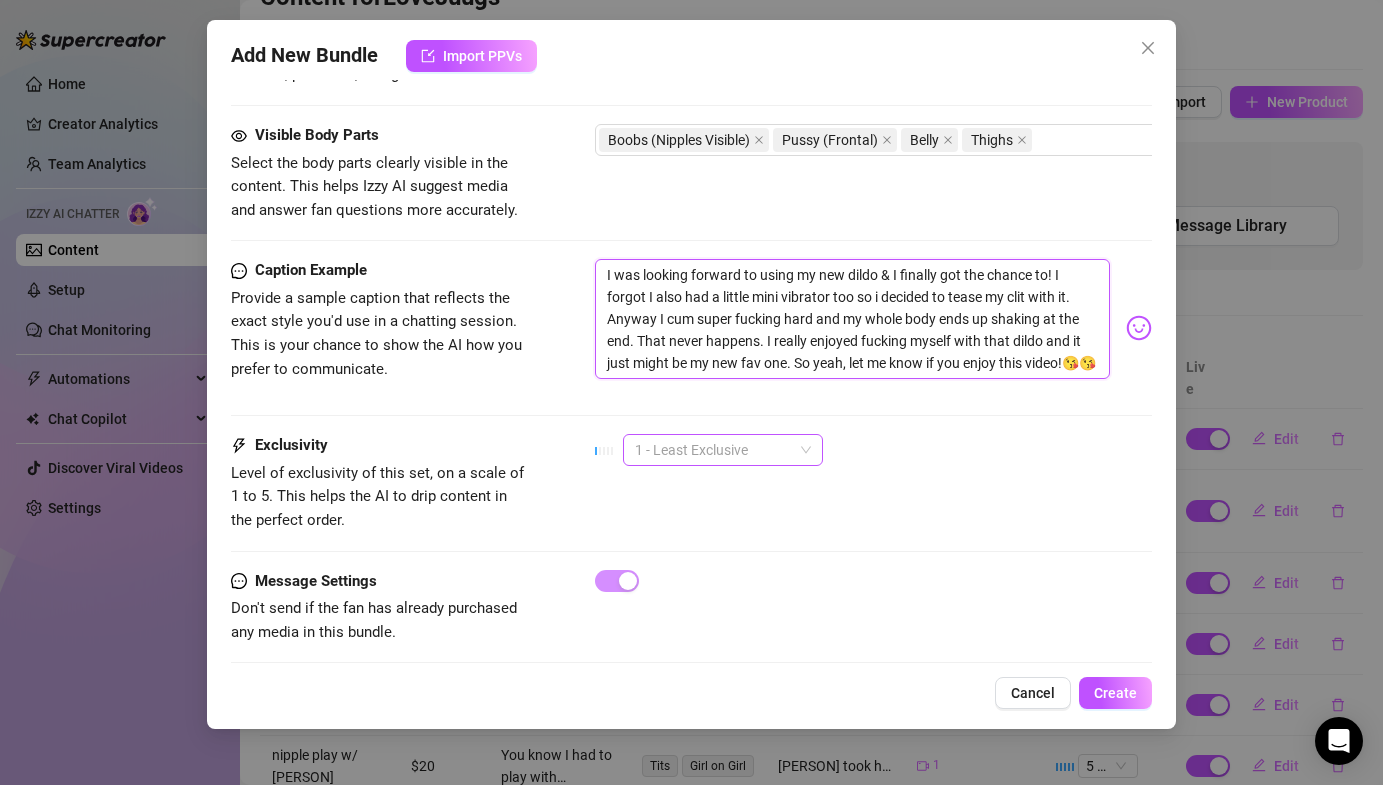 click on "1 - Least Exclusive" at bounding box center [723, 450] 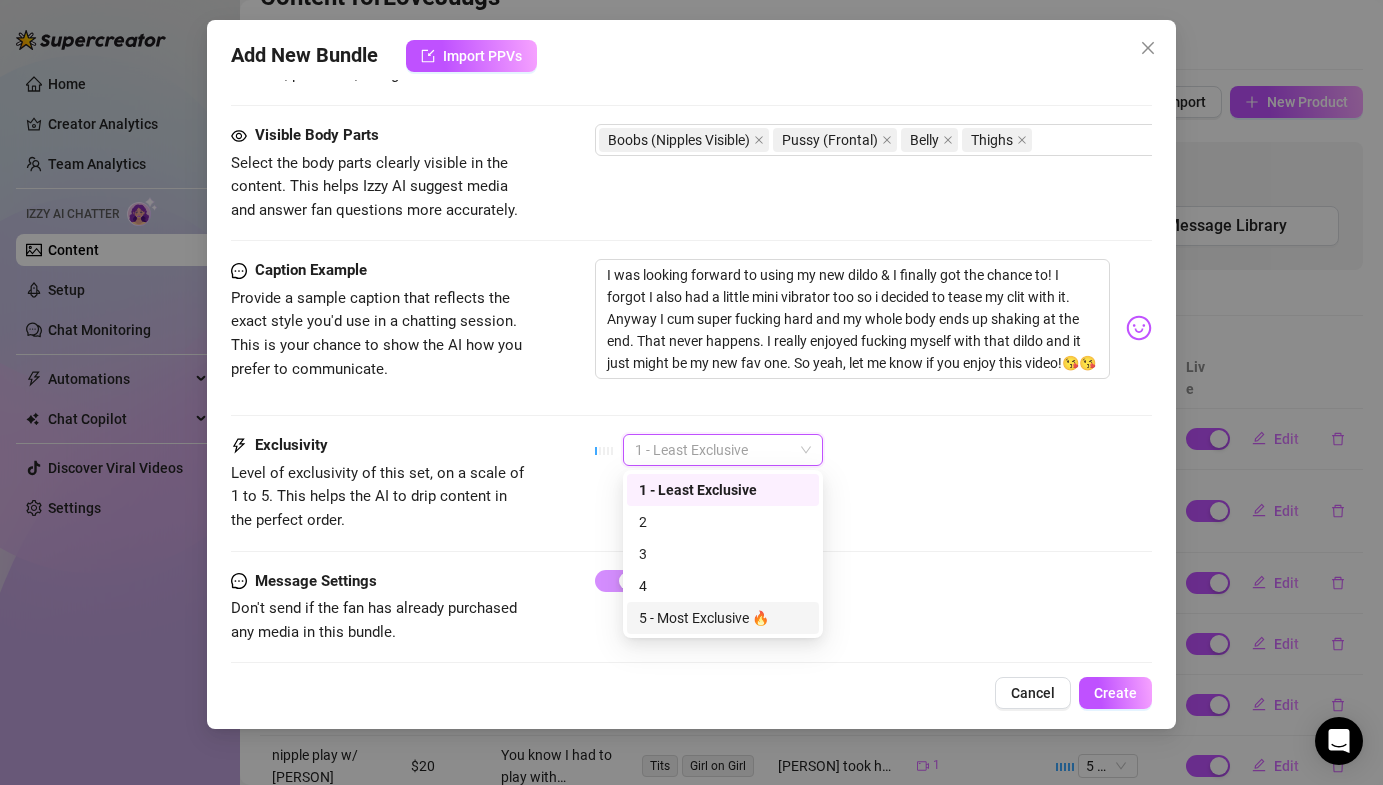 click on "5 - Most Exclusive 🔥" at bounding box center [723, 618] 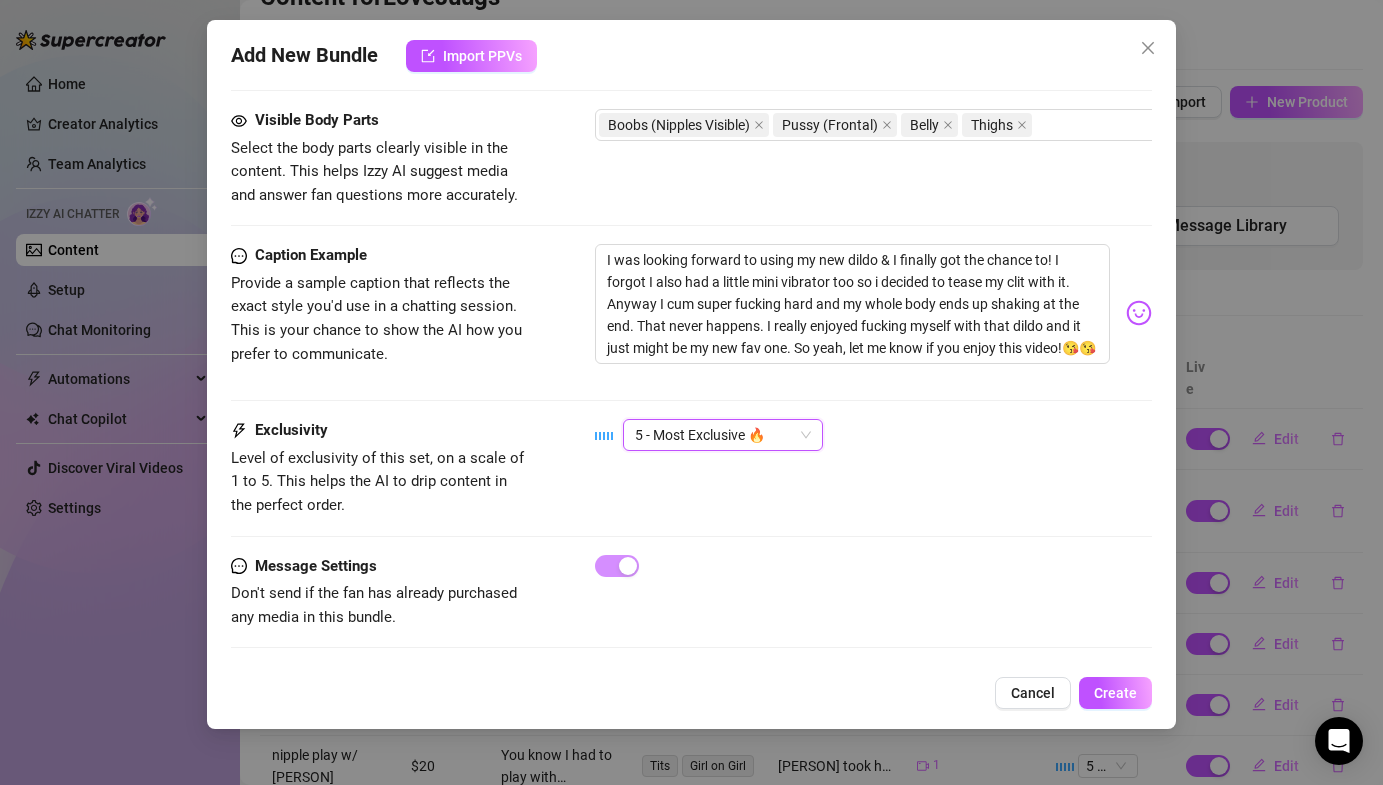 scroll, scrollTop: 1111, scrollLeft: 0, axis: vertical 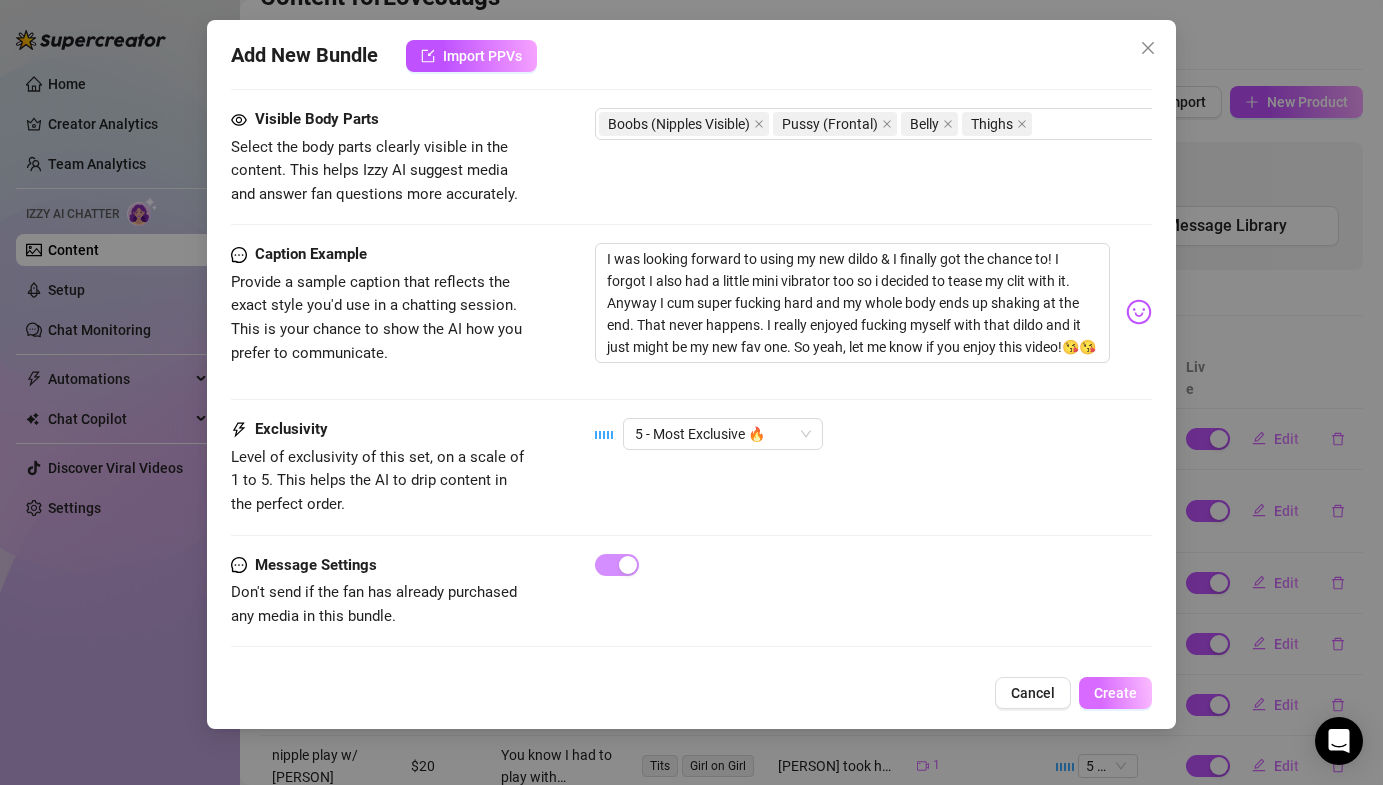 click on "Create" at bounding box center [1115, 693] 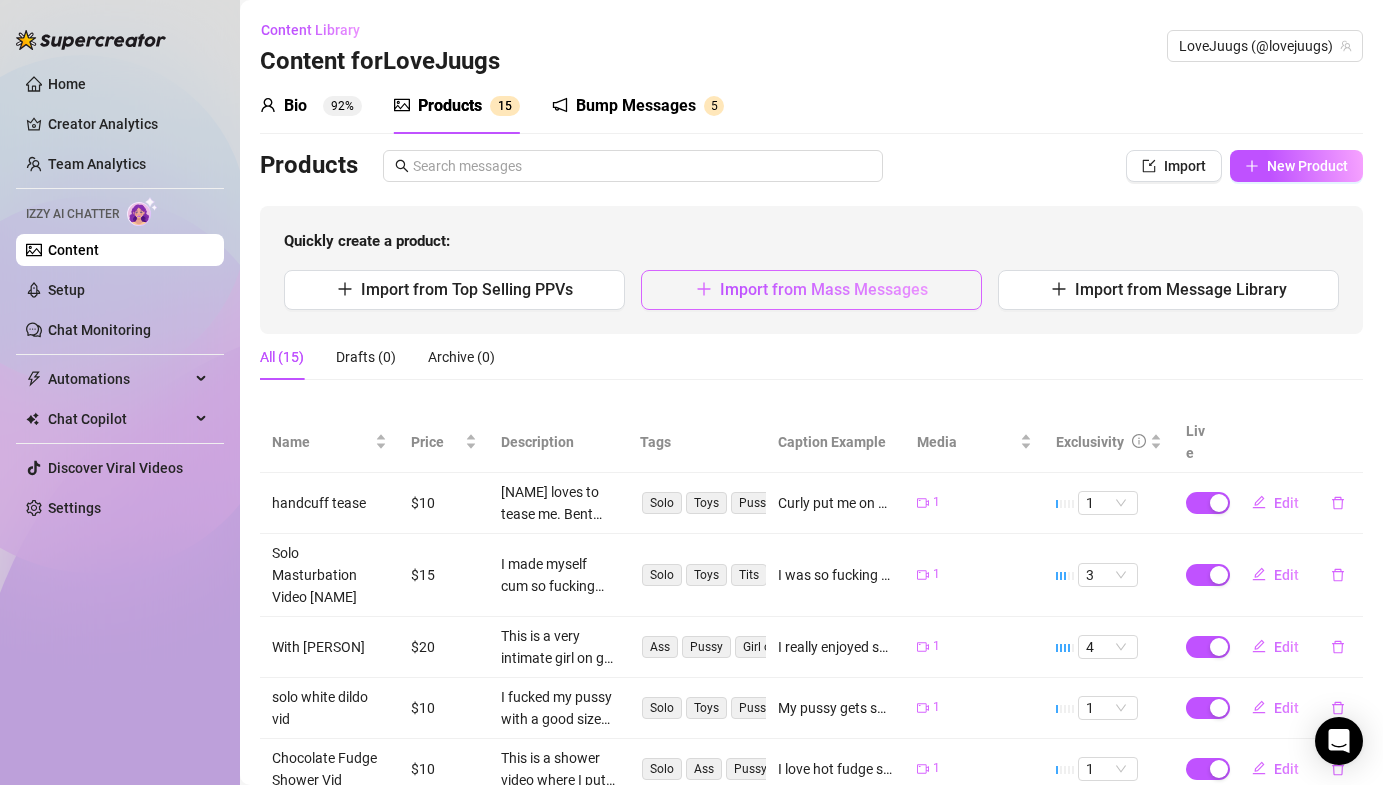 scroll, scrollTop: 1, scrollLeft: 0, axis: vertical 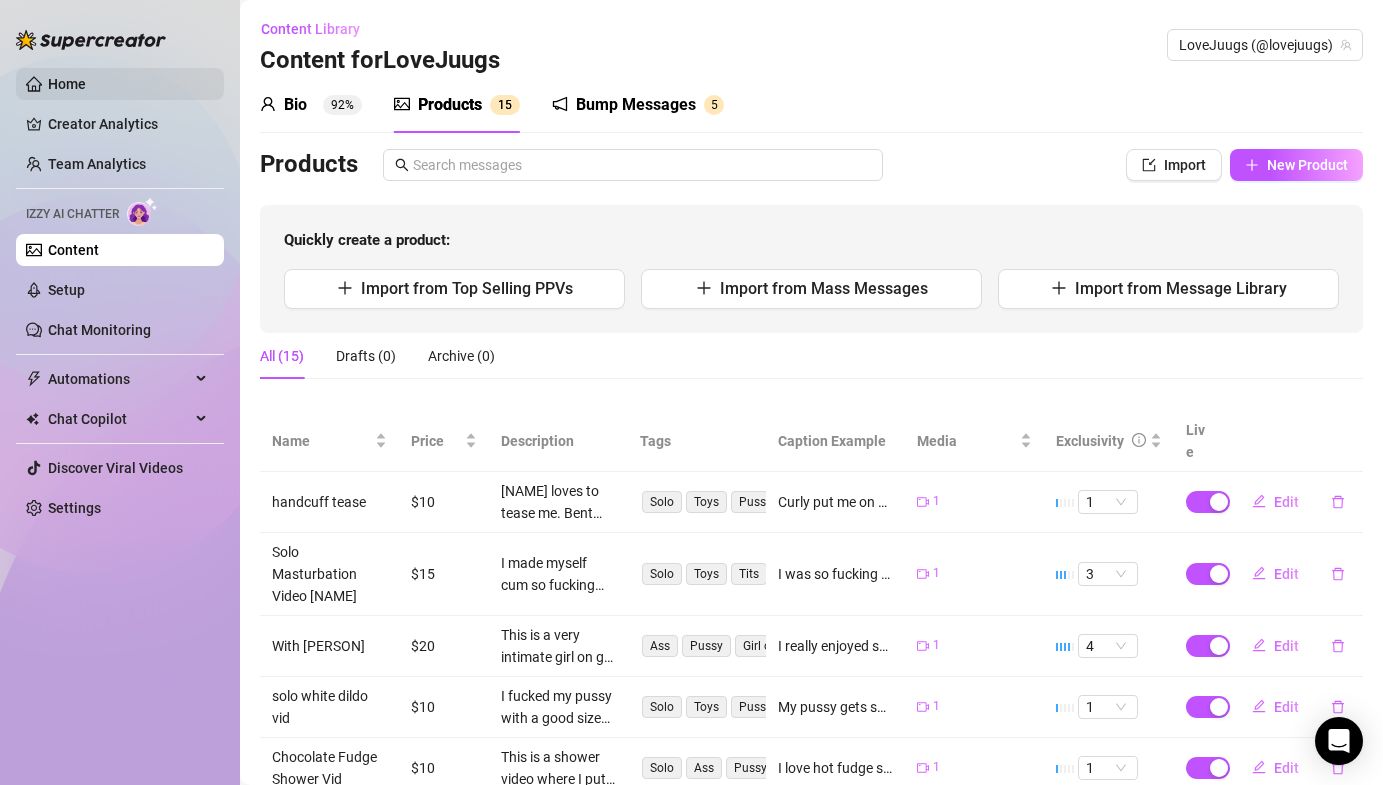 click on "Home" at bounding box center (67, 84) 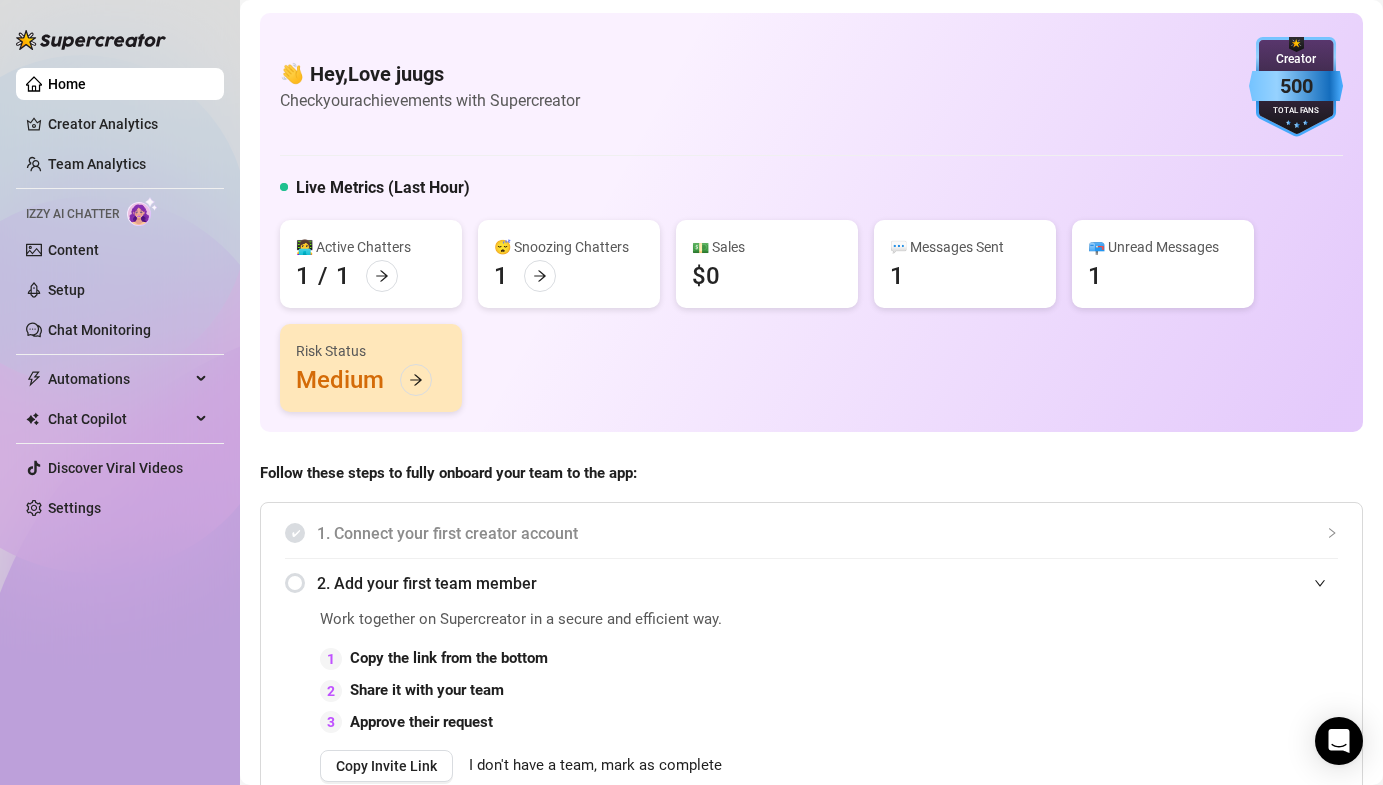 click on "😴 Snoozing Chatters 1" at bounding box center (569, 264) 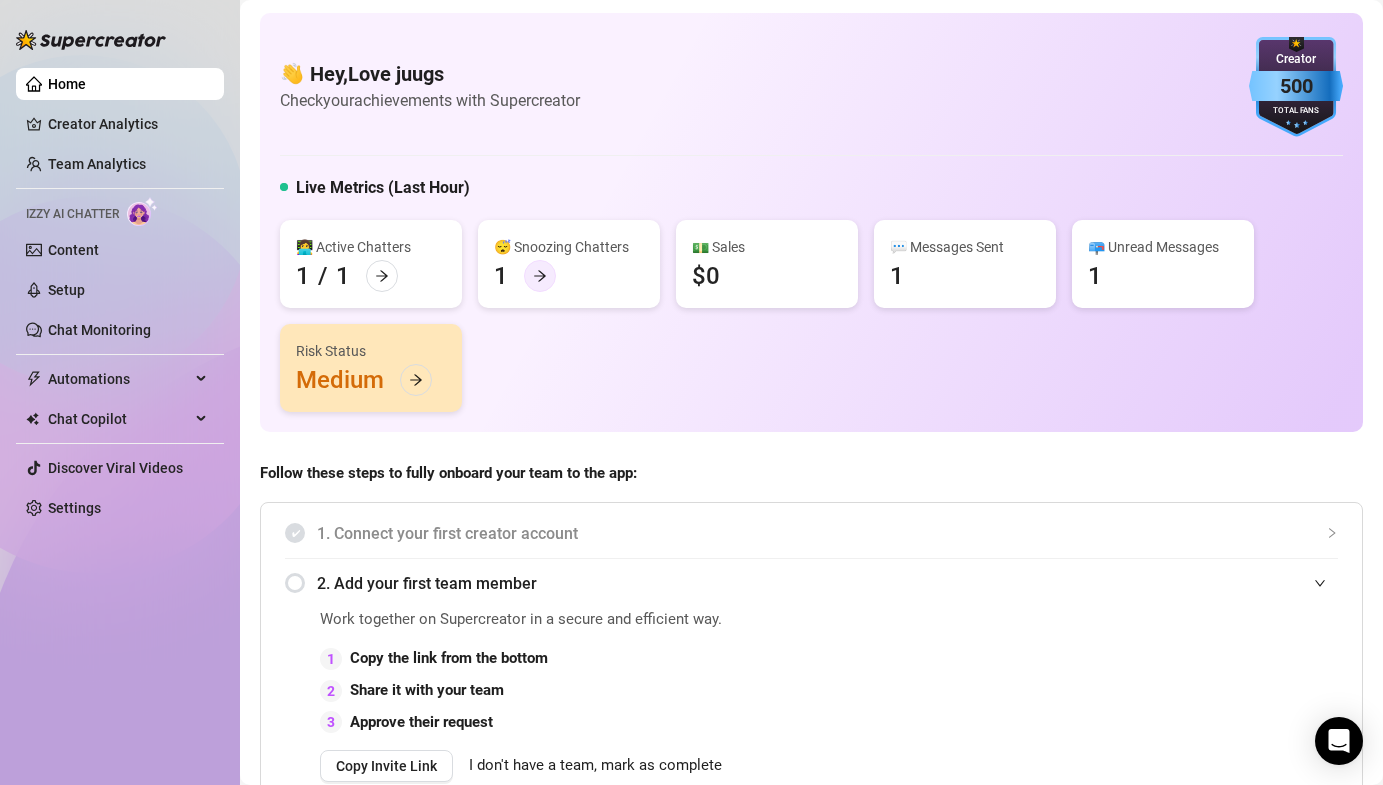 click 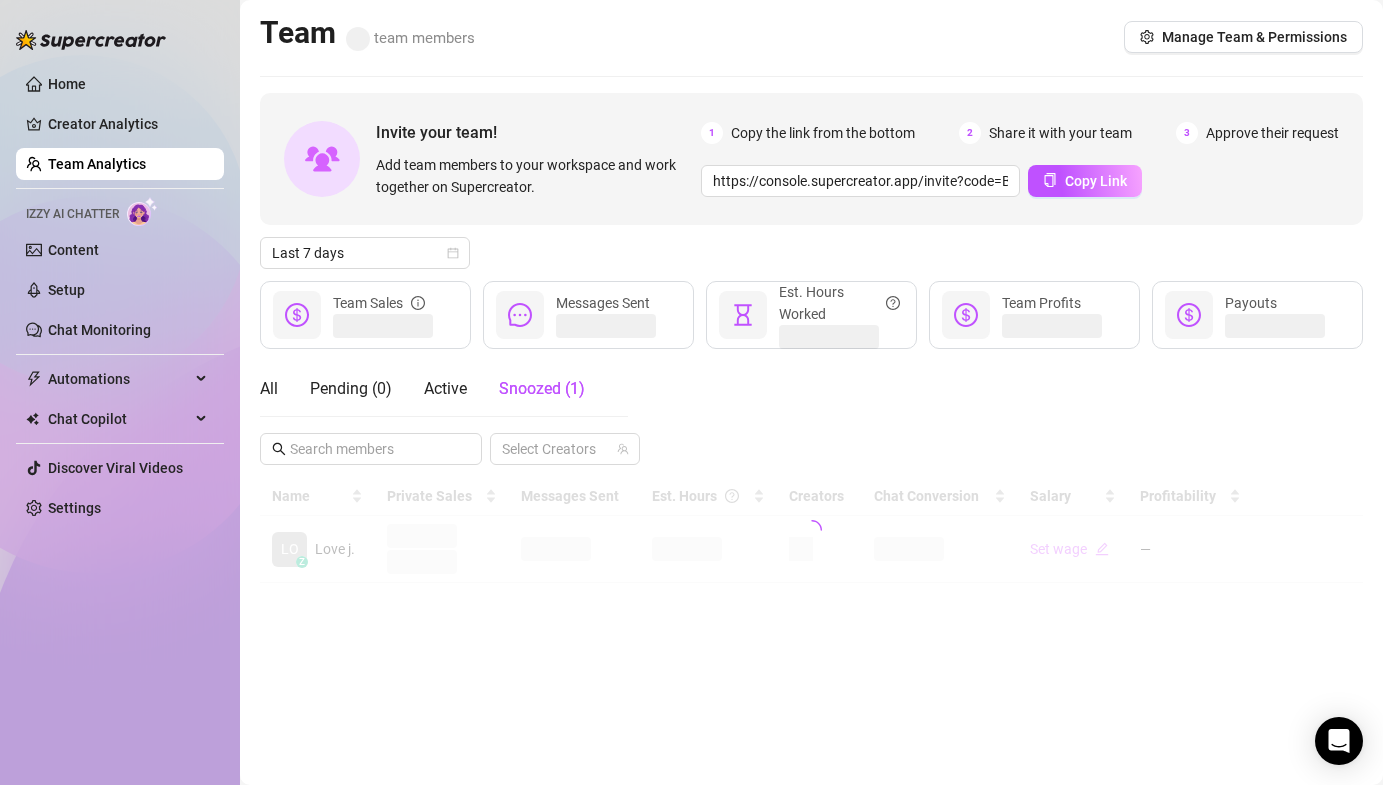 scroll, scrollTop: 0, scrollLeft: 0, axis: both 